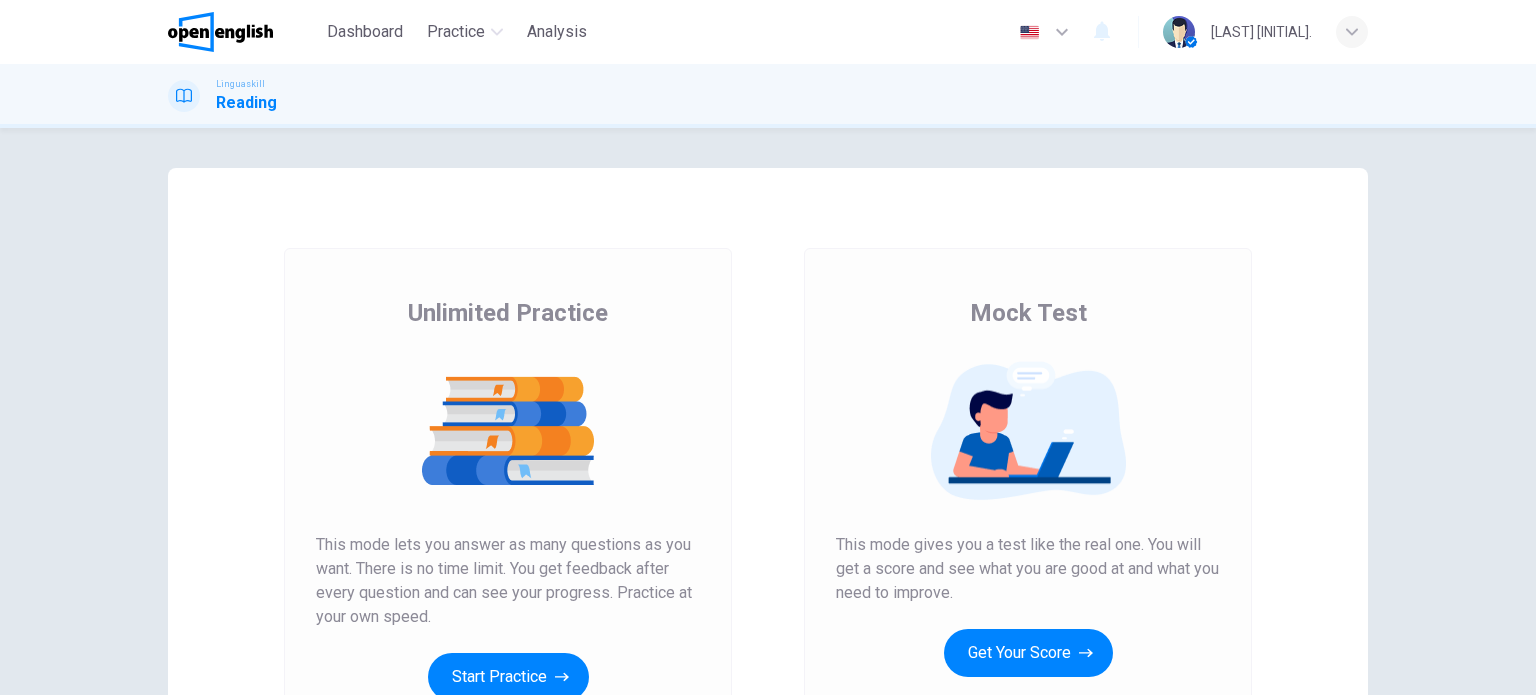 scroll, scrollTop: 0, scrollLeft: 0, axis: both 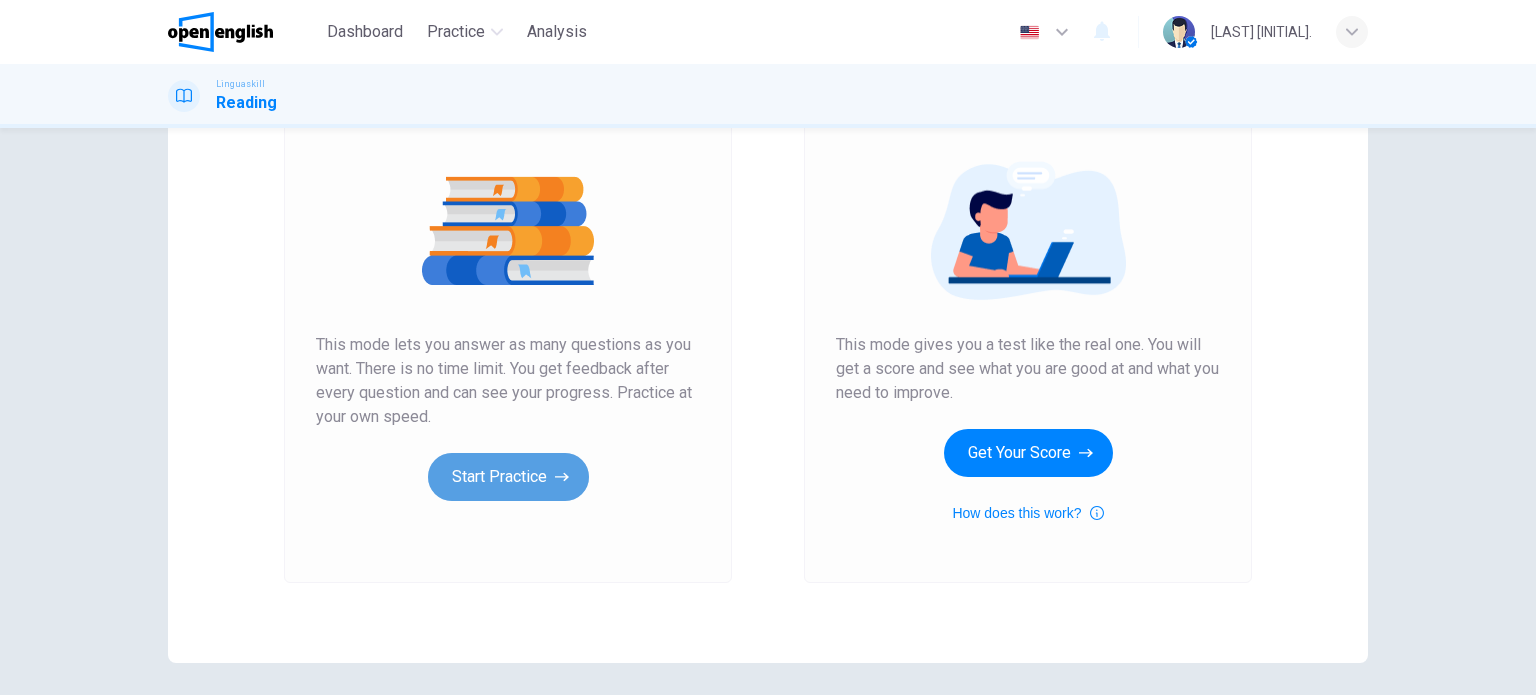 click on "Start Practice" at bounding box center (508, 477) 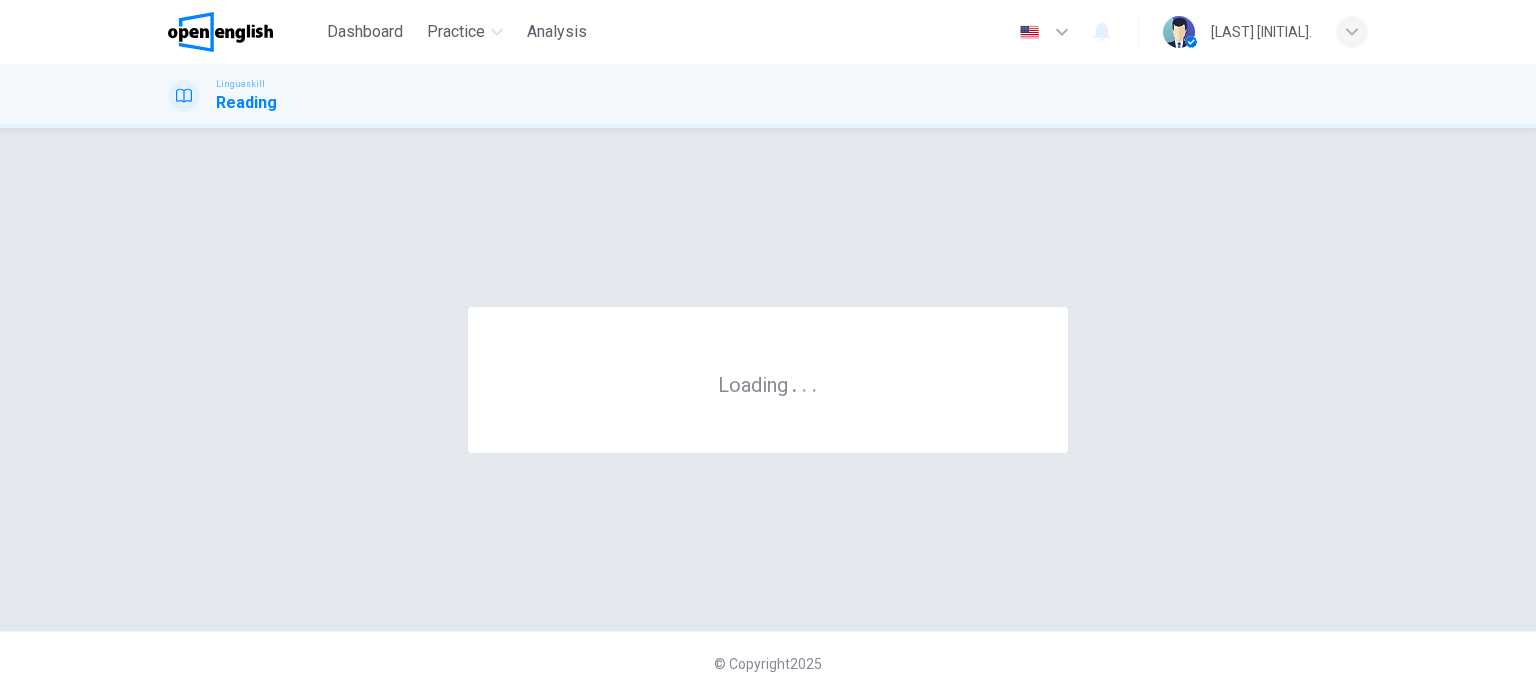 scroll, scrollTop: 0, scrollLeft: 0, axis: both 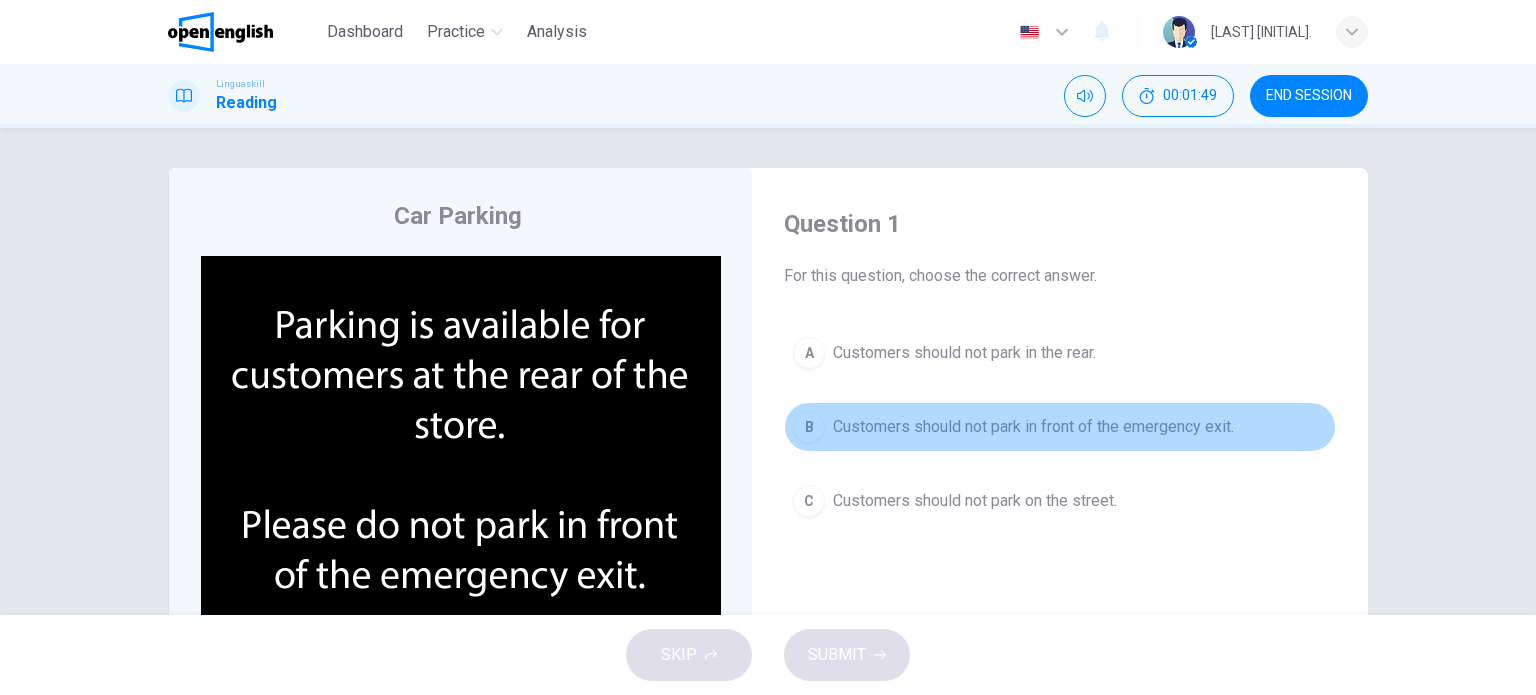 click on "B Customers should not park in front of the emergency exit." at bounding box center [1060, 427] 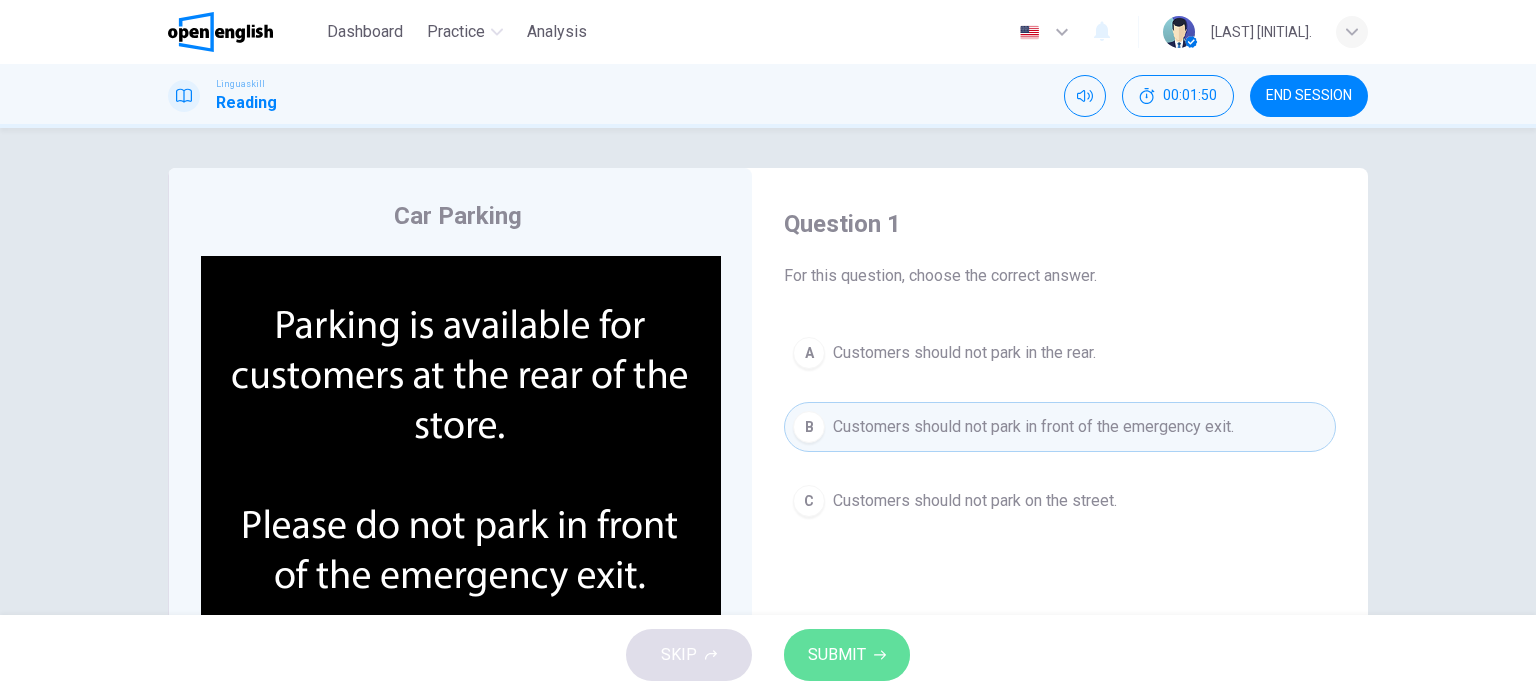 click on "SUBMIT" at bounding box center (847, 655) 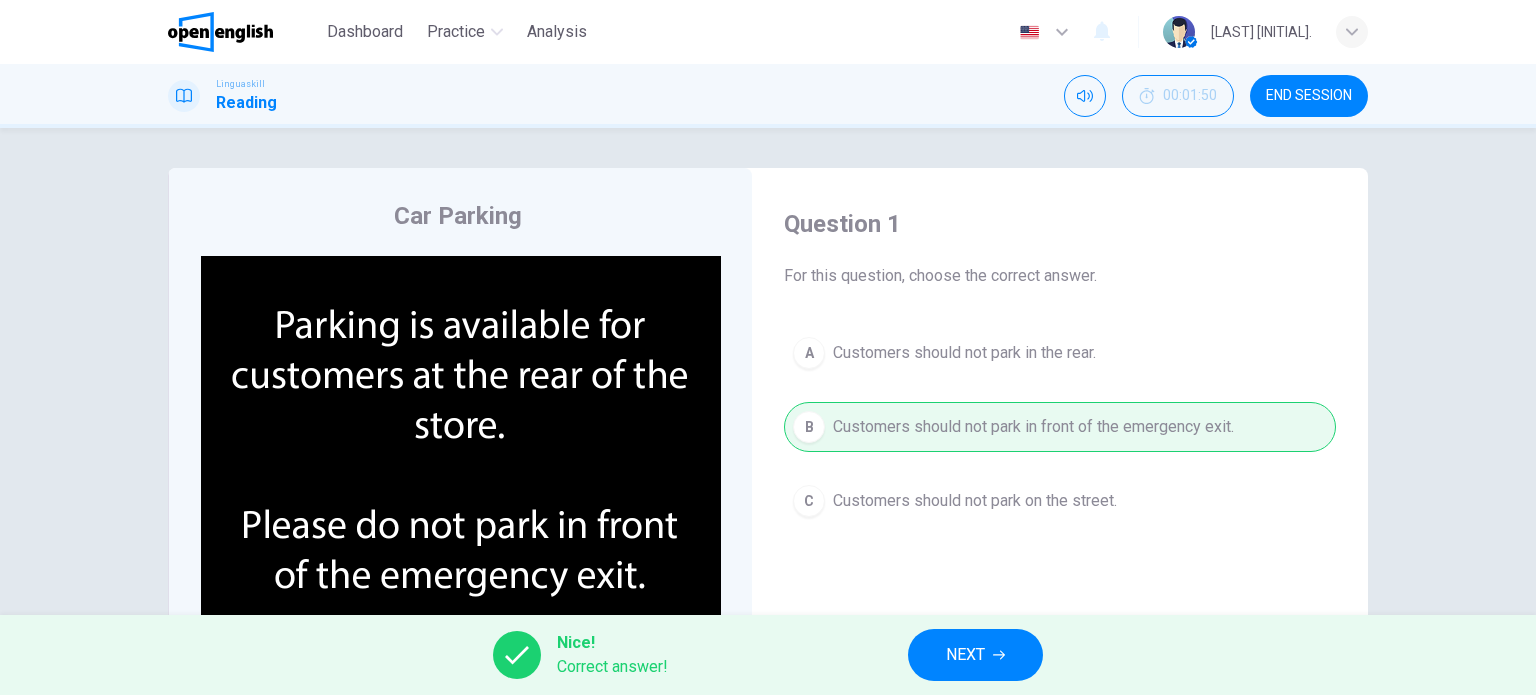 click on "NEXT" at bounding box center (975, 655) 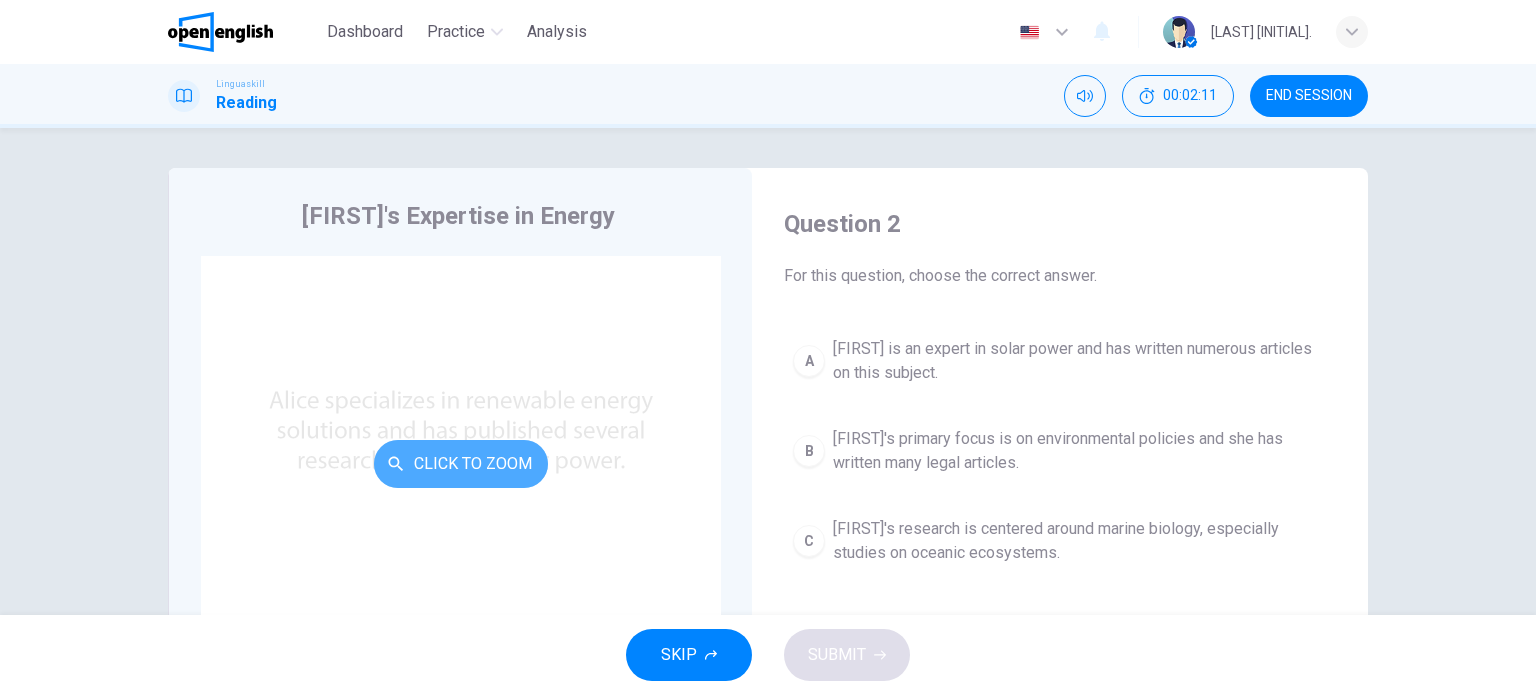 click on "Click to Zoom" at bounding box center [461, 464] 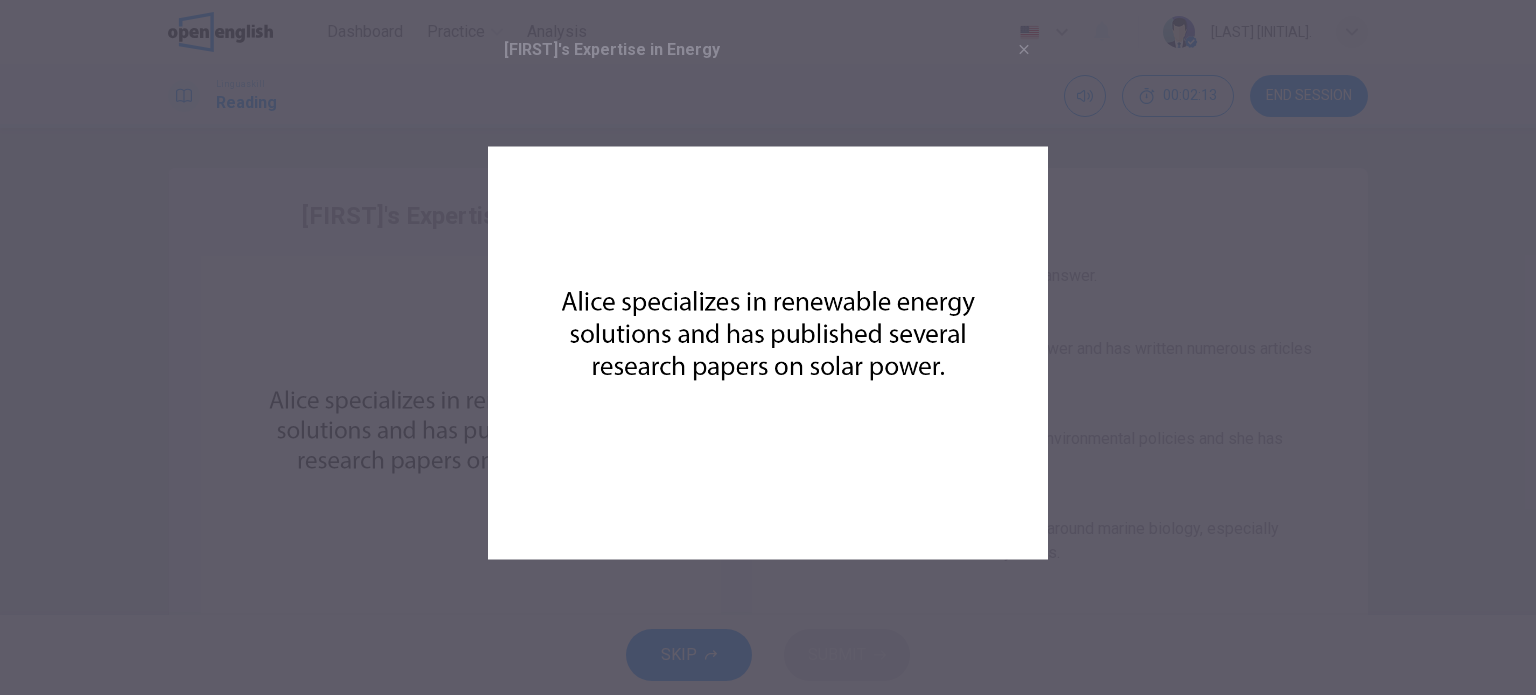 drag, startPoint x: 556, startPoint y: 302, endPoint x: 948, endPoint y: 302, distance: 392 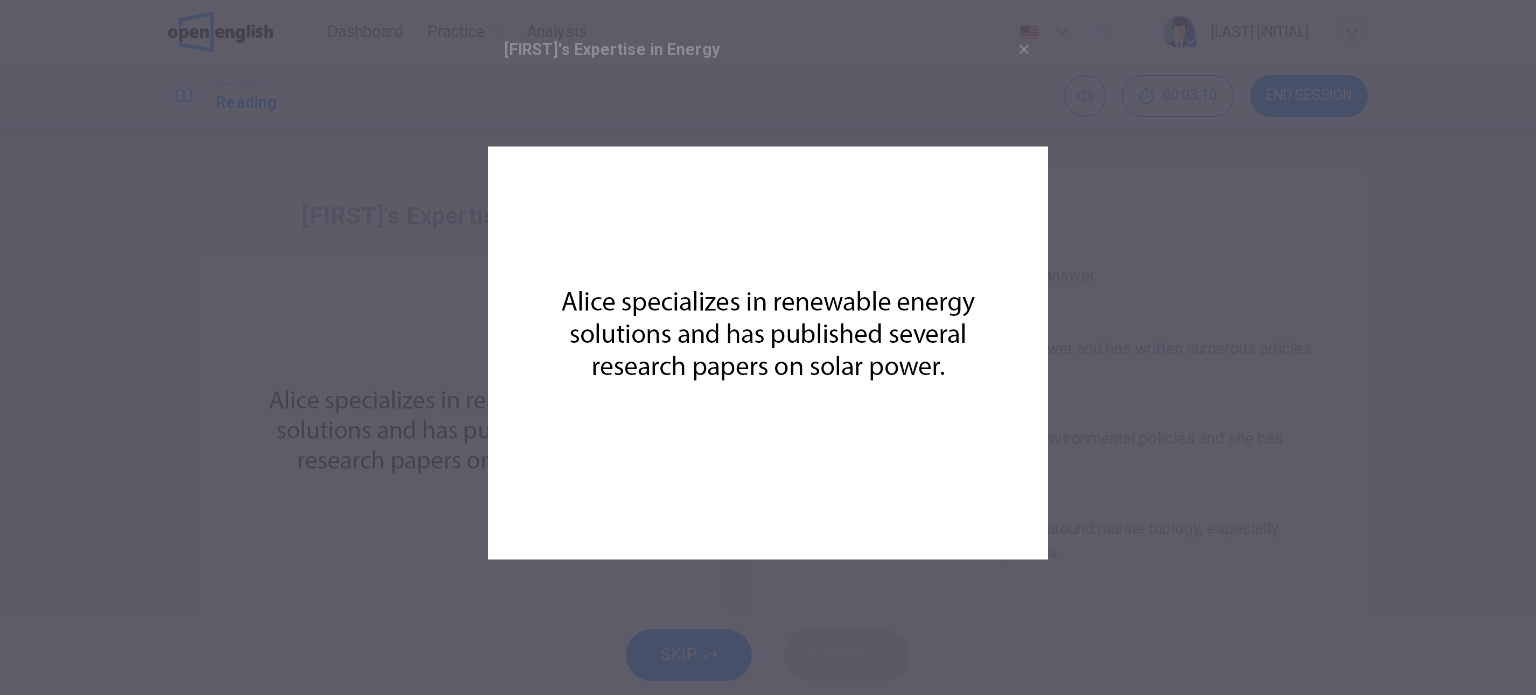 drag, startPoint x: 561, startPoint y: 308, endPoint x: 959, endPoint y: 312, distance: 398.0201 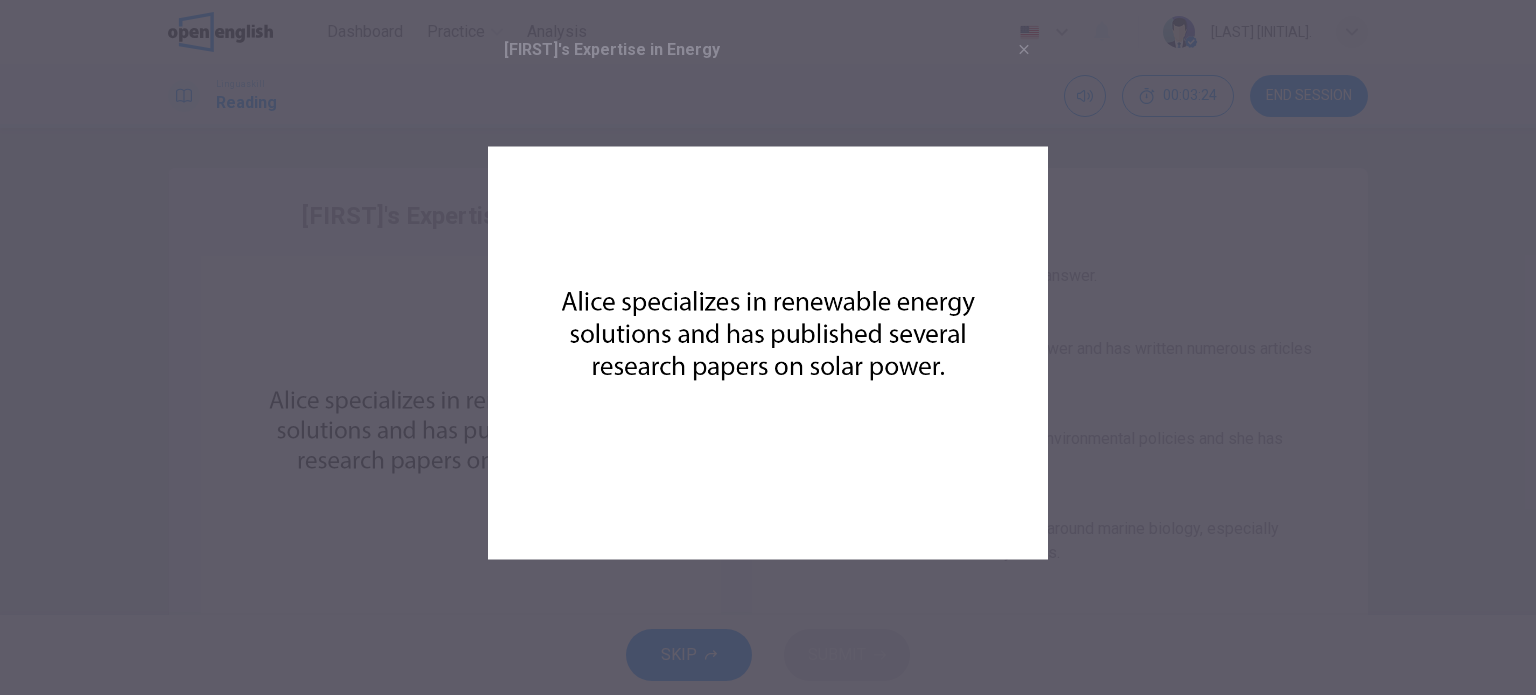 drag, startPoint x: 1040, startPoint y: 263, endPoint x: 1032, endPoint y: 273, distance: 12.806249 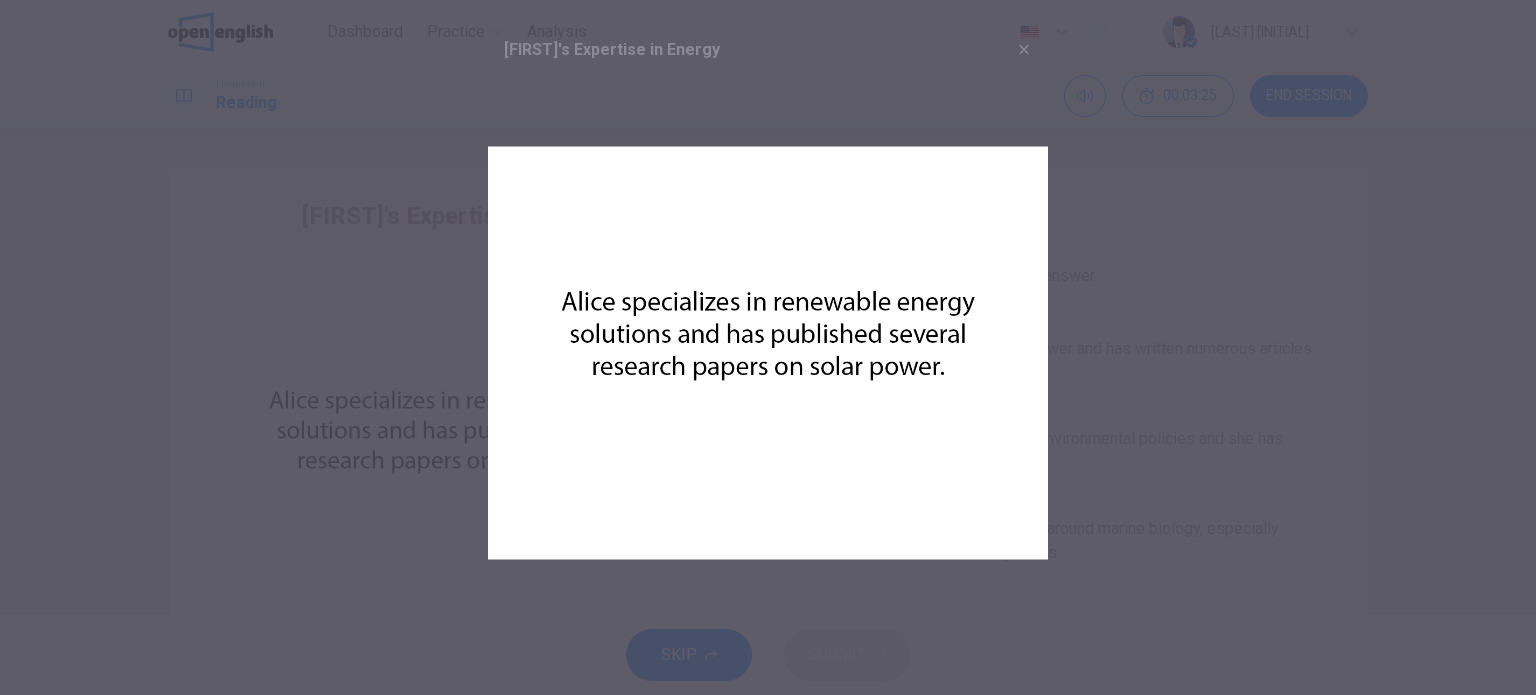 drag, startPoint x: 992, startPoint y: 176, endPoint x: 1034, endPoint y: 128, distance: 63.780876 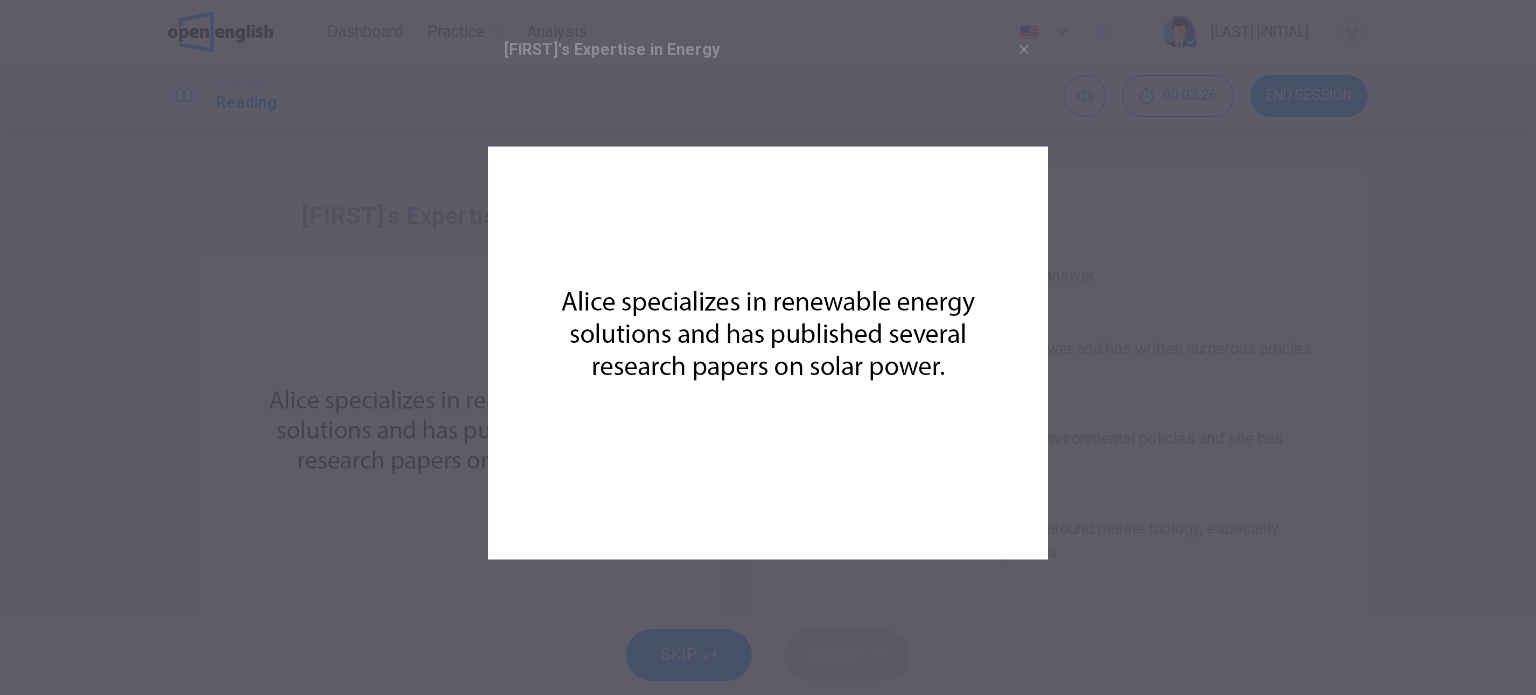 click at bounding box center (768, 353) 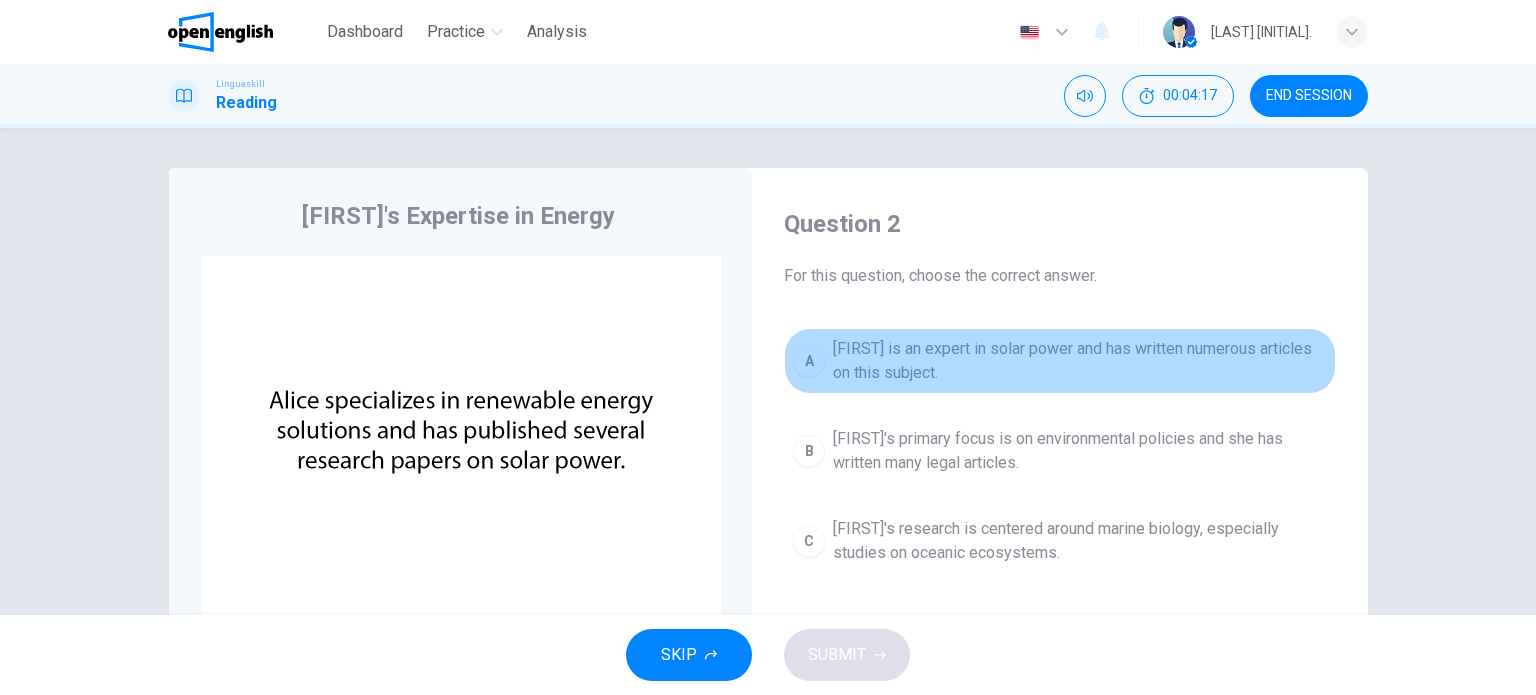 drag, startPoint x: 1047, startPoint y: 351, endPoint x: 1027, endPoint y: 412, distance: 64.195015 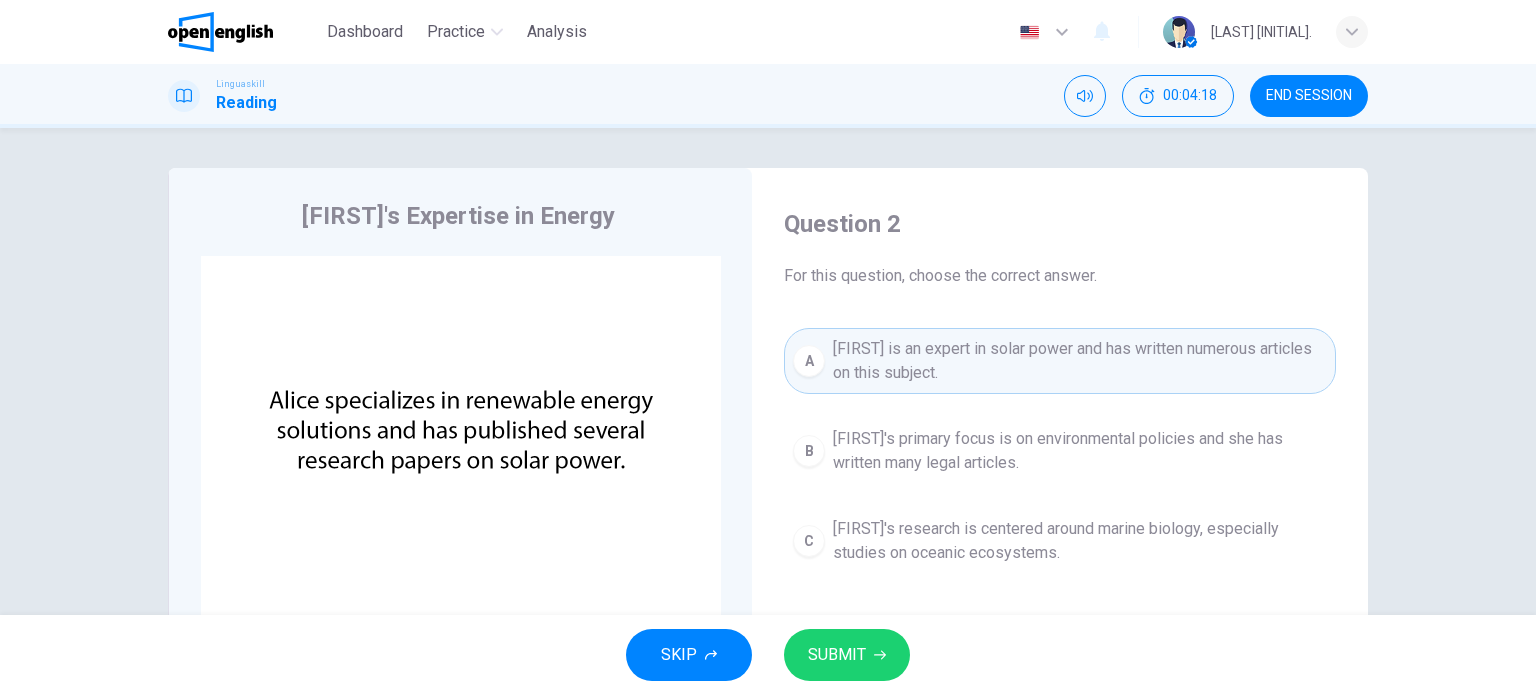 click on "SUBMIT" at bounding box center [847, 655] 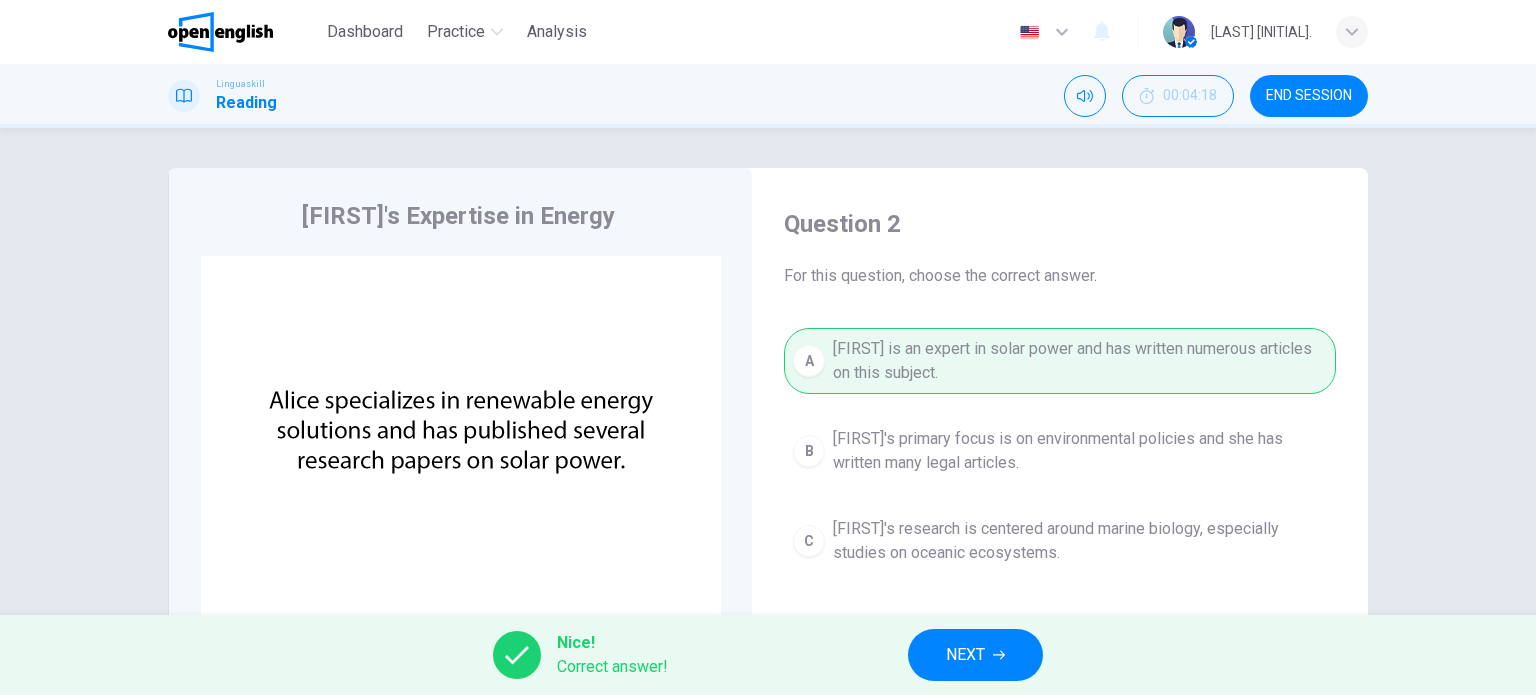 click on "NEXT" at bounding box center (975, 655) 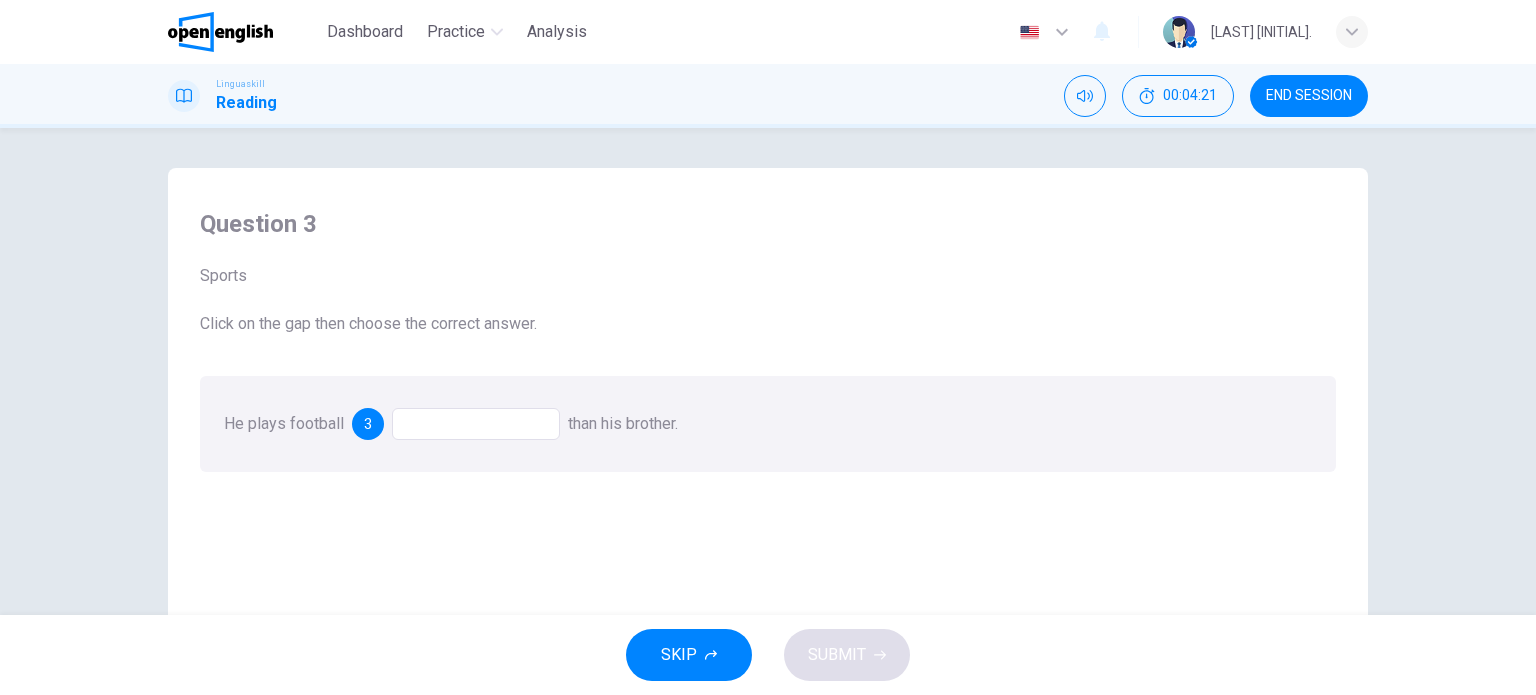 click at bounding box center [476, 424] 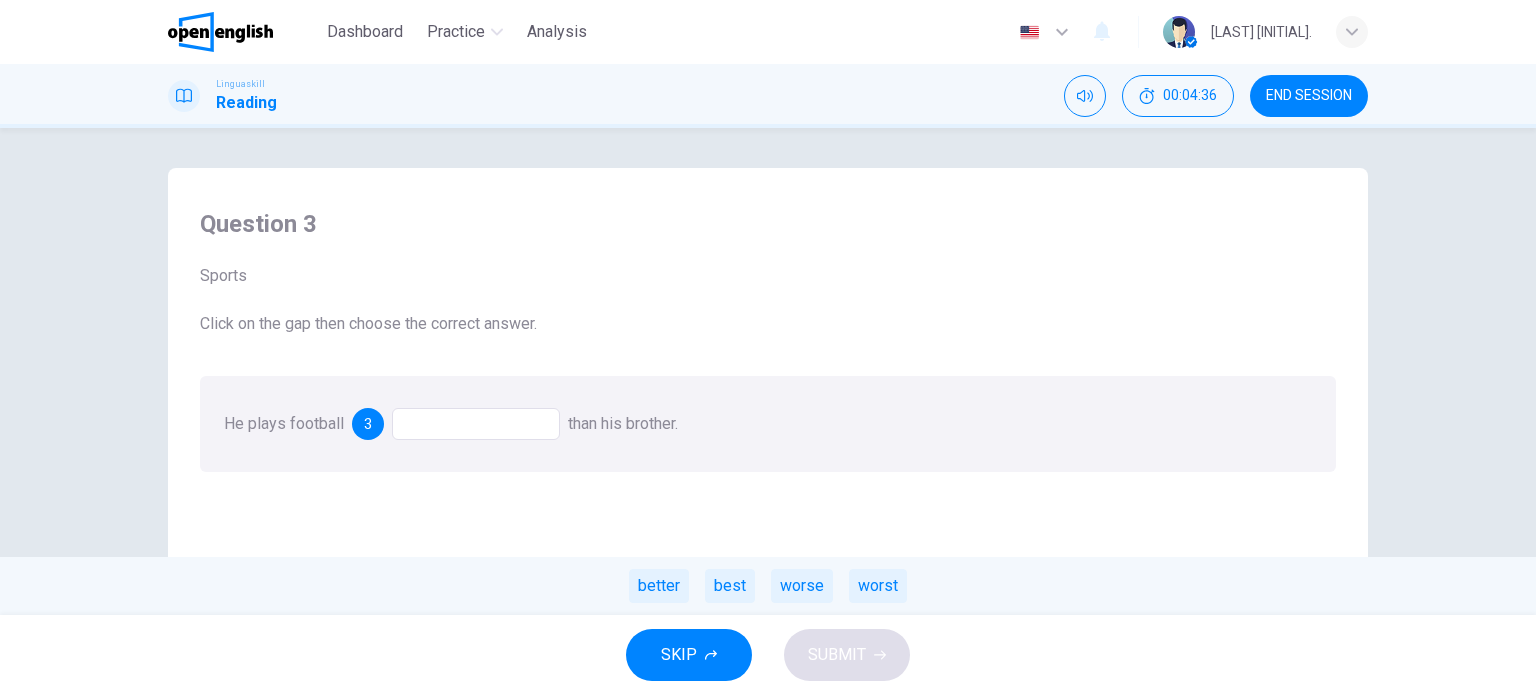 click on "better" at bounding box center [659, 586] 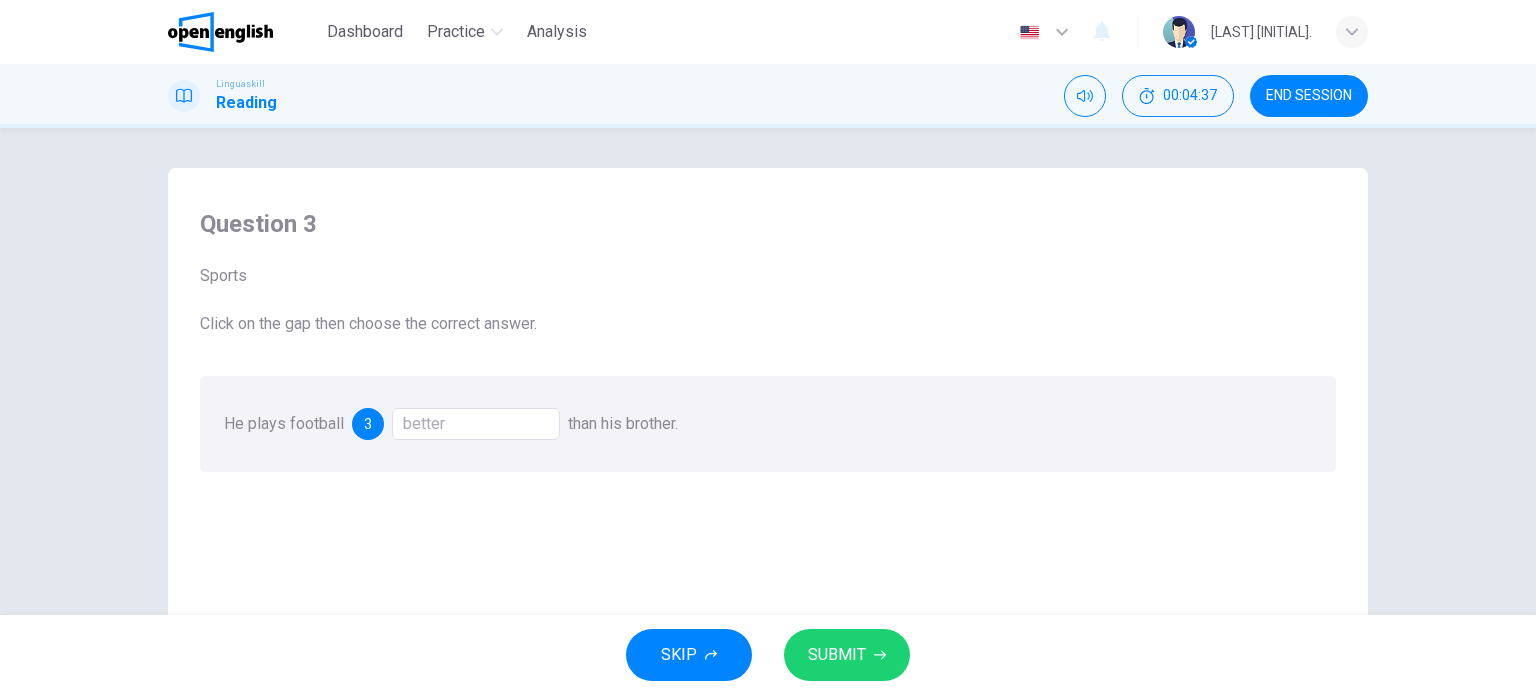 click on "SUBMIT" at bounding box center (847, 655) 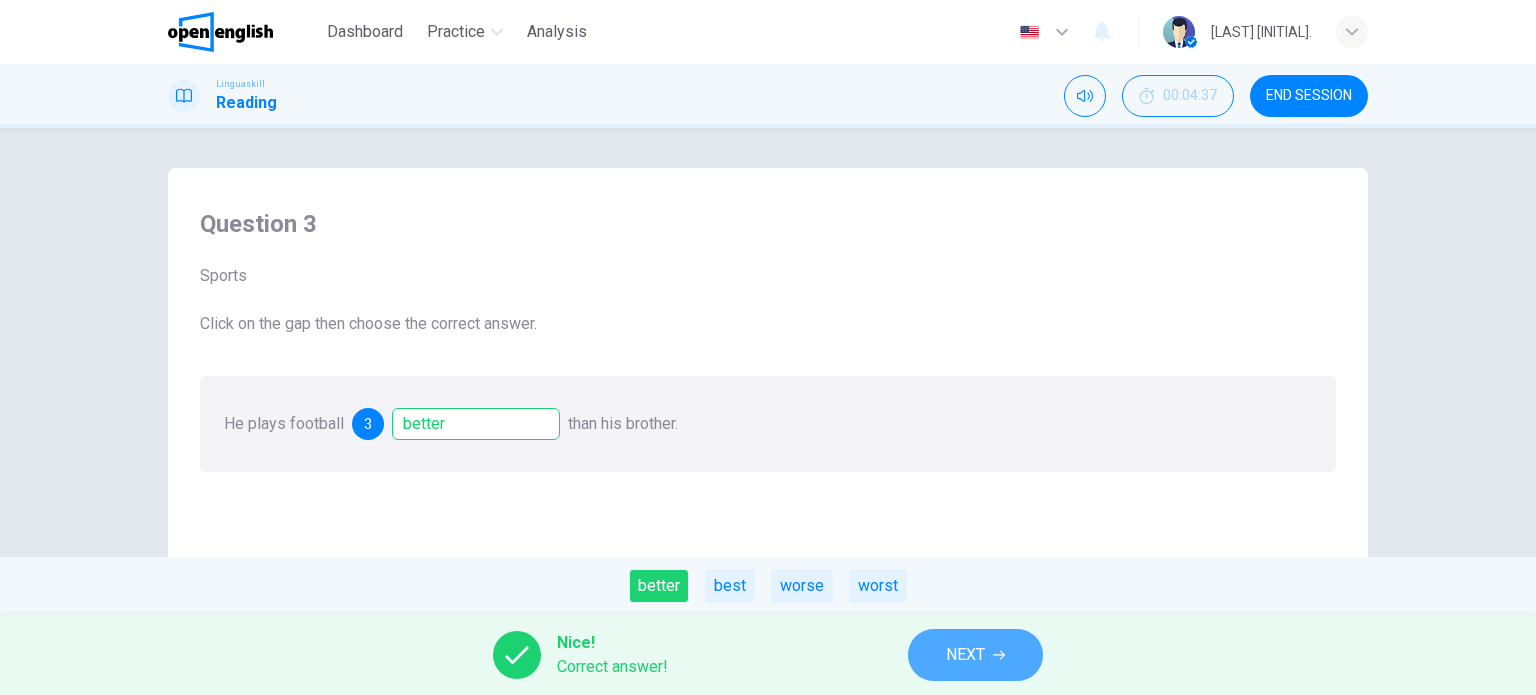 click on "NEXT" at bounding box center (975, 655) 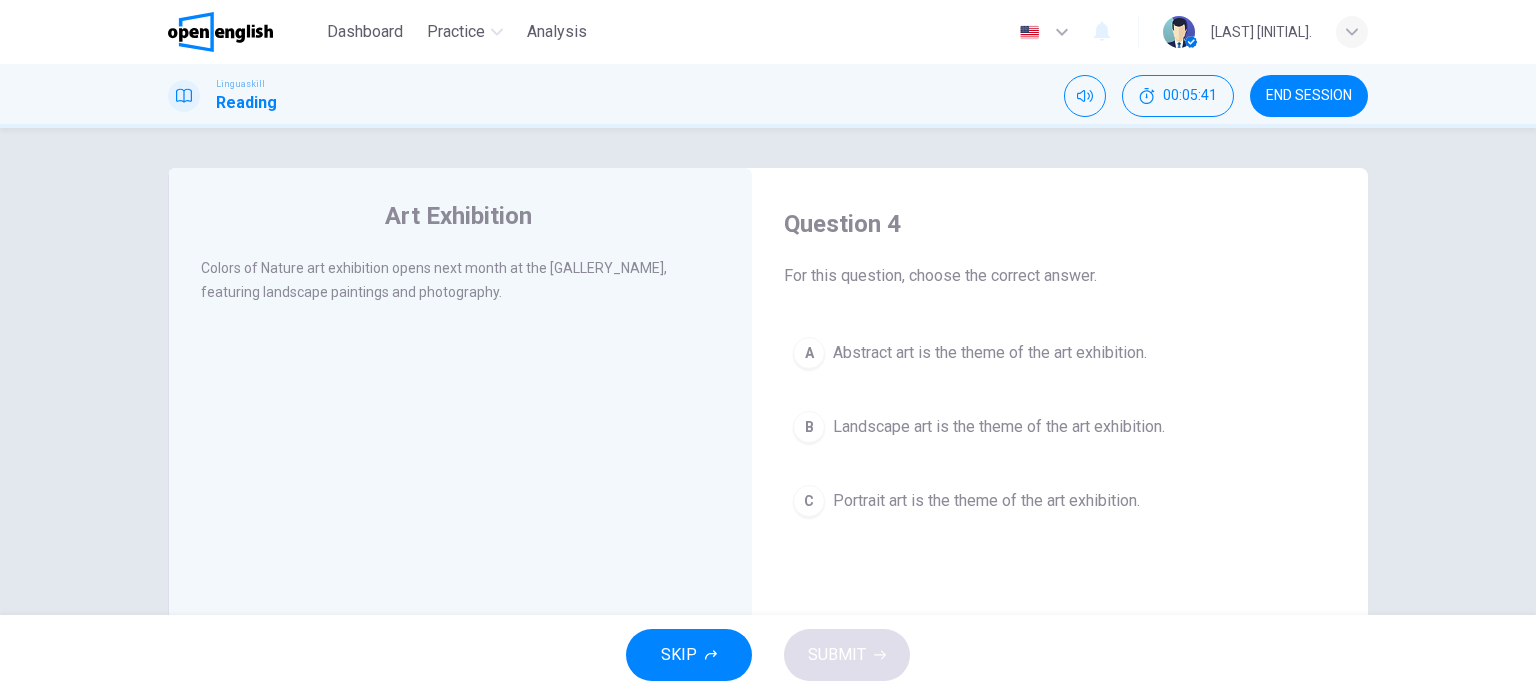 click on "Landscape art is the theme of the art exhibition." at bounding box center (999, 427) 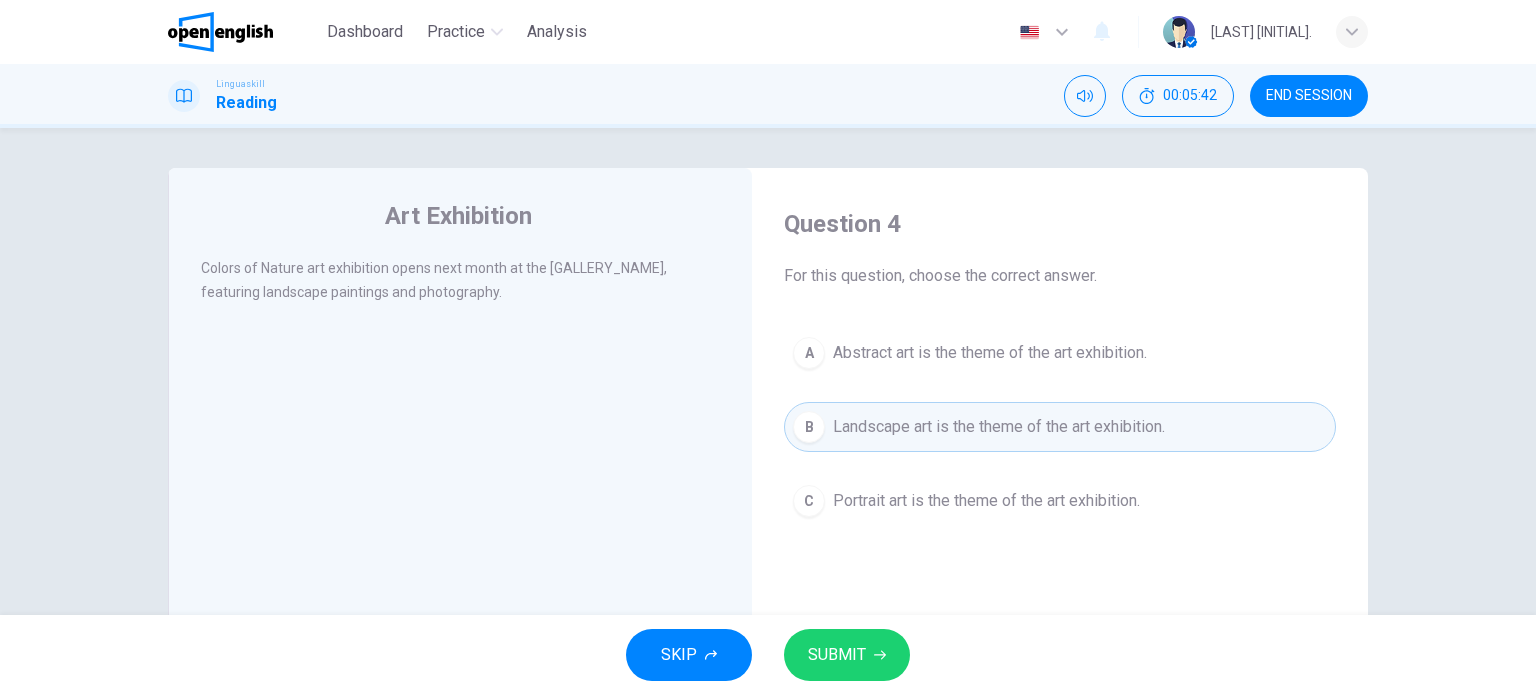 click on "SUBMIT" at bounding box center (837, 655) 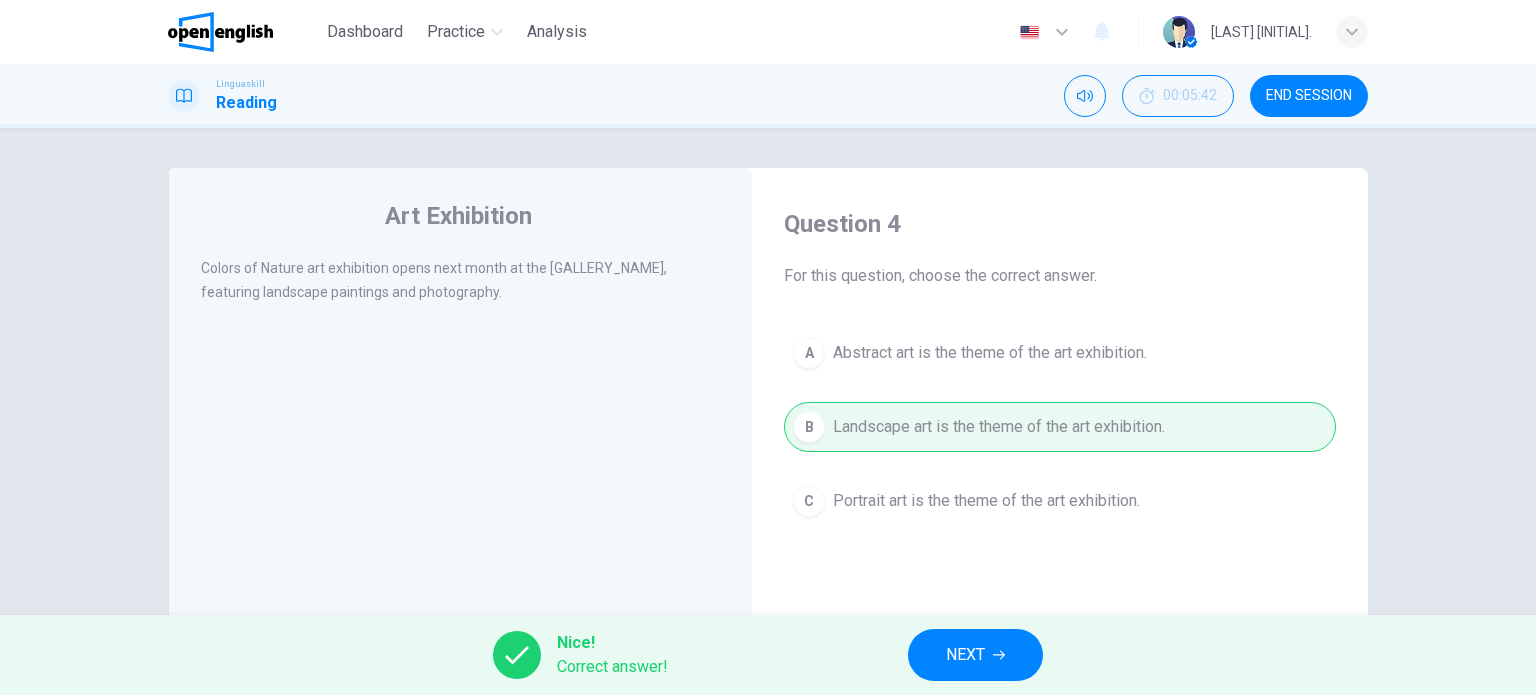 click on "NEXT" at bounding box center (975, 655) 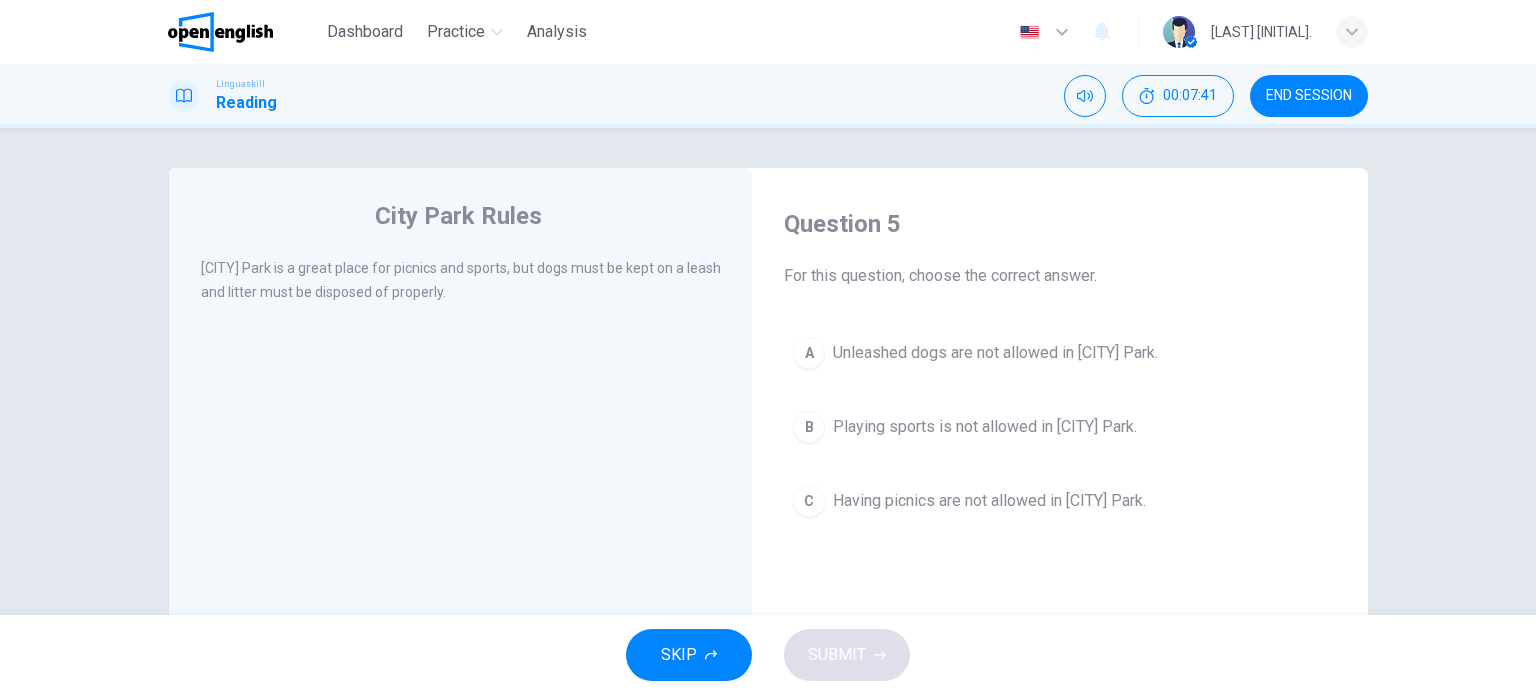 click on "Unleashed dogs are not allowed in [CITY] Park." at bounding box center (995, 353) 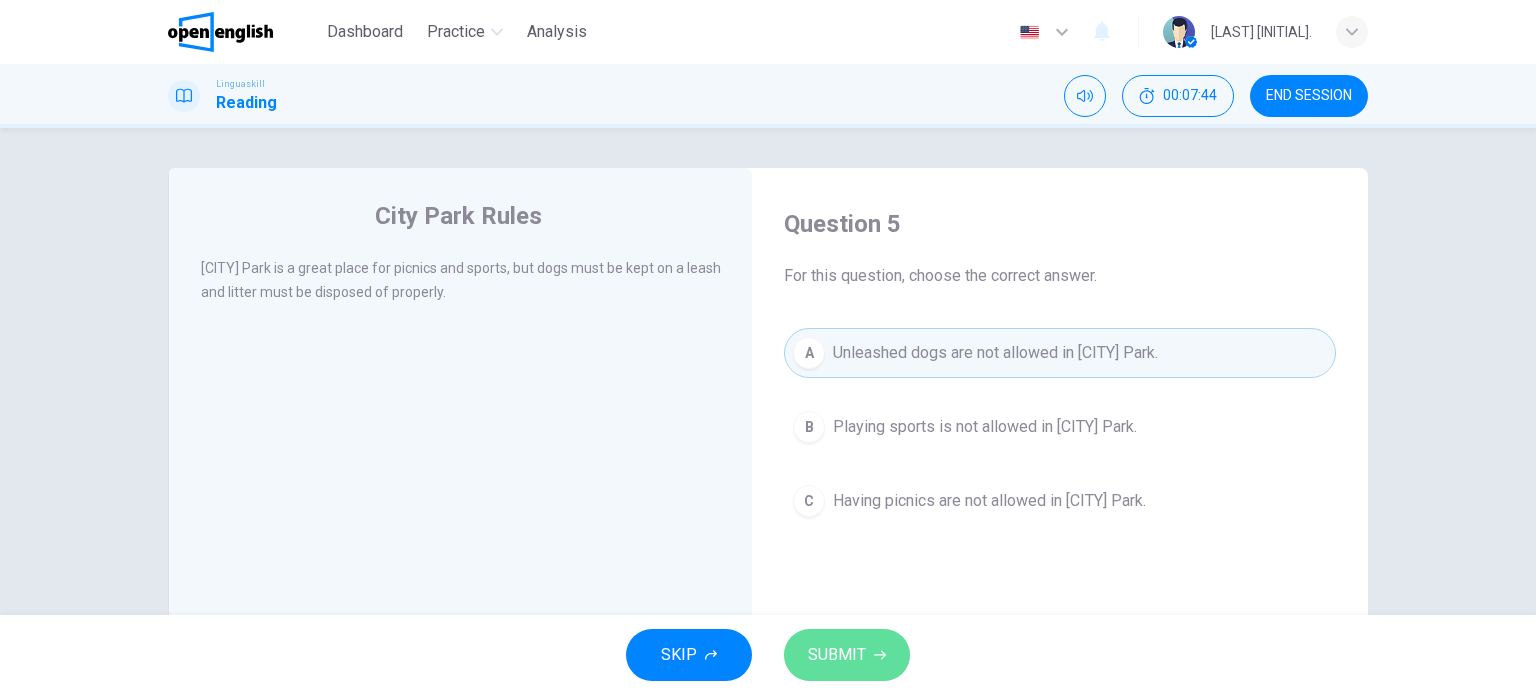click on "SUBMIT" at bounding box center [837, 655] 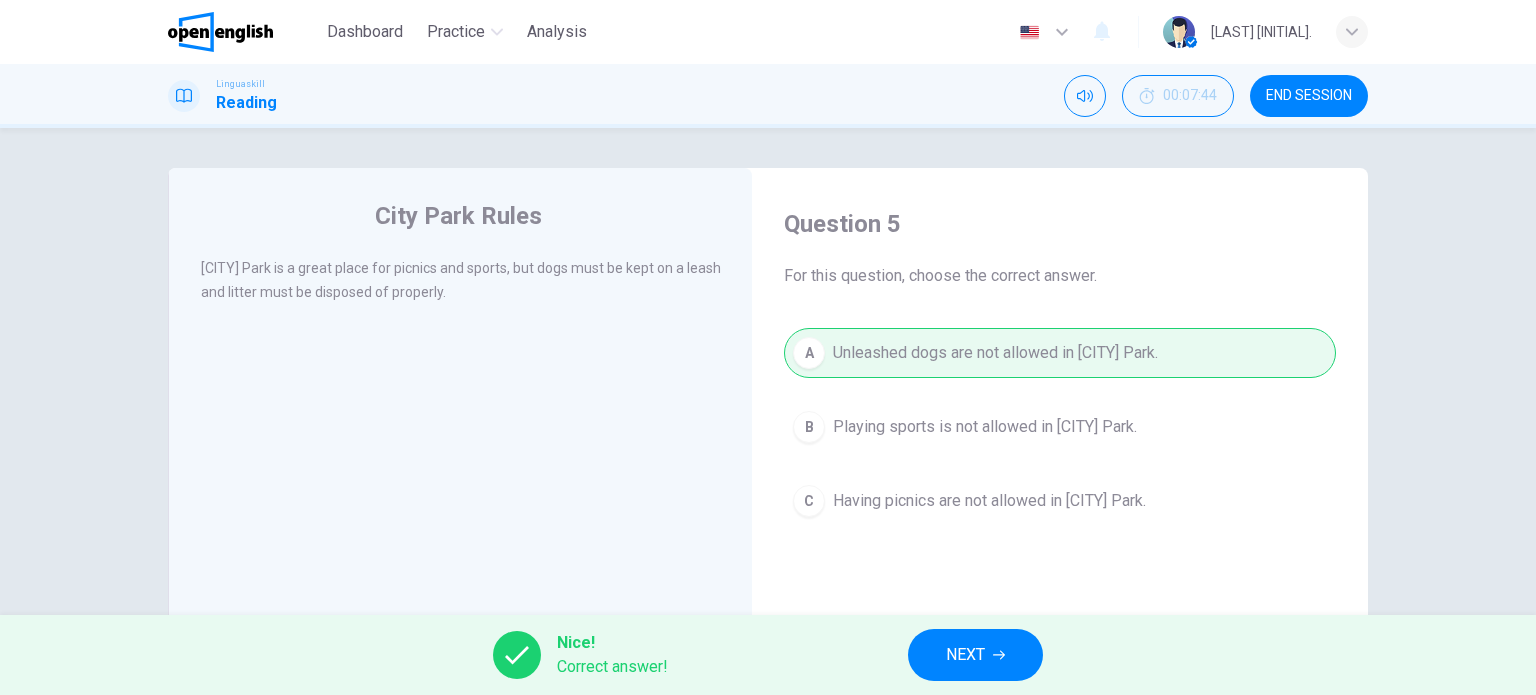 click on "NEXT" at bounding box center (965, 655) 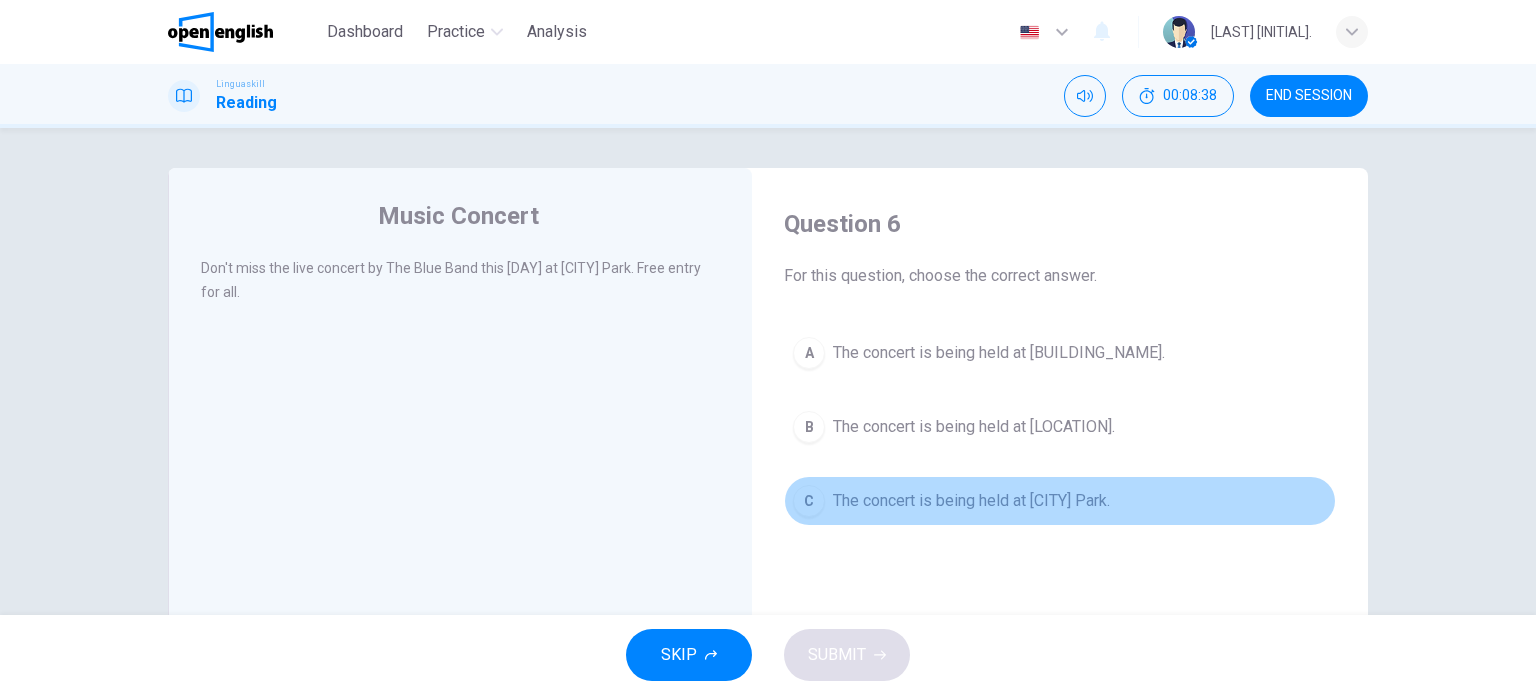 click on "The concert is being held at [CITY] Park." at bounding box center [971, 501] 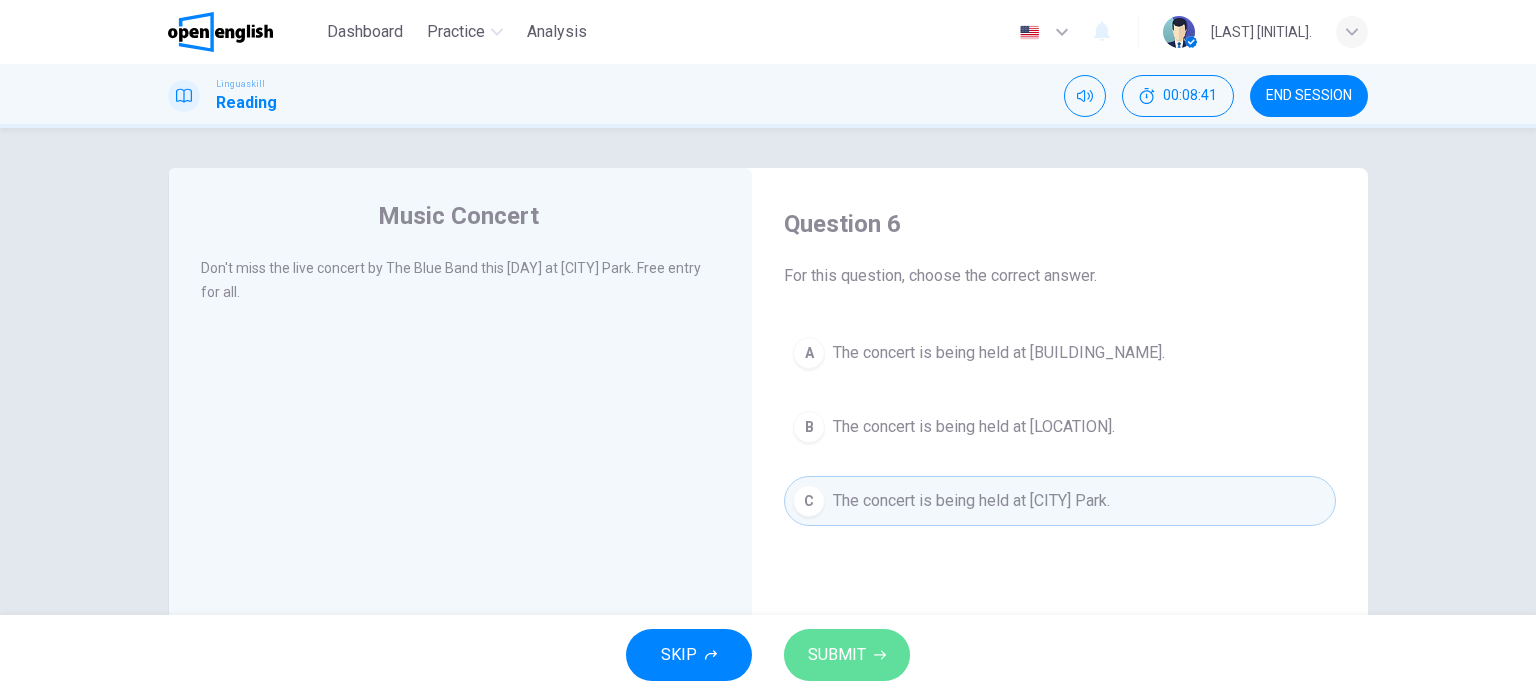 click on "SUBMIT" at bounding box center (837, 655) 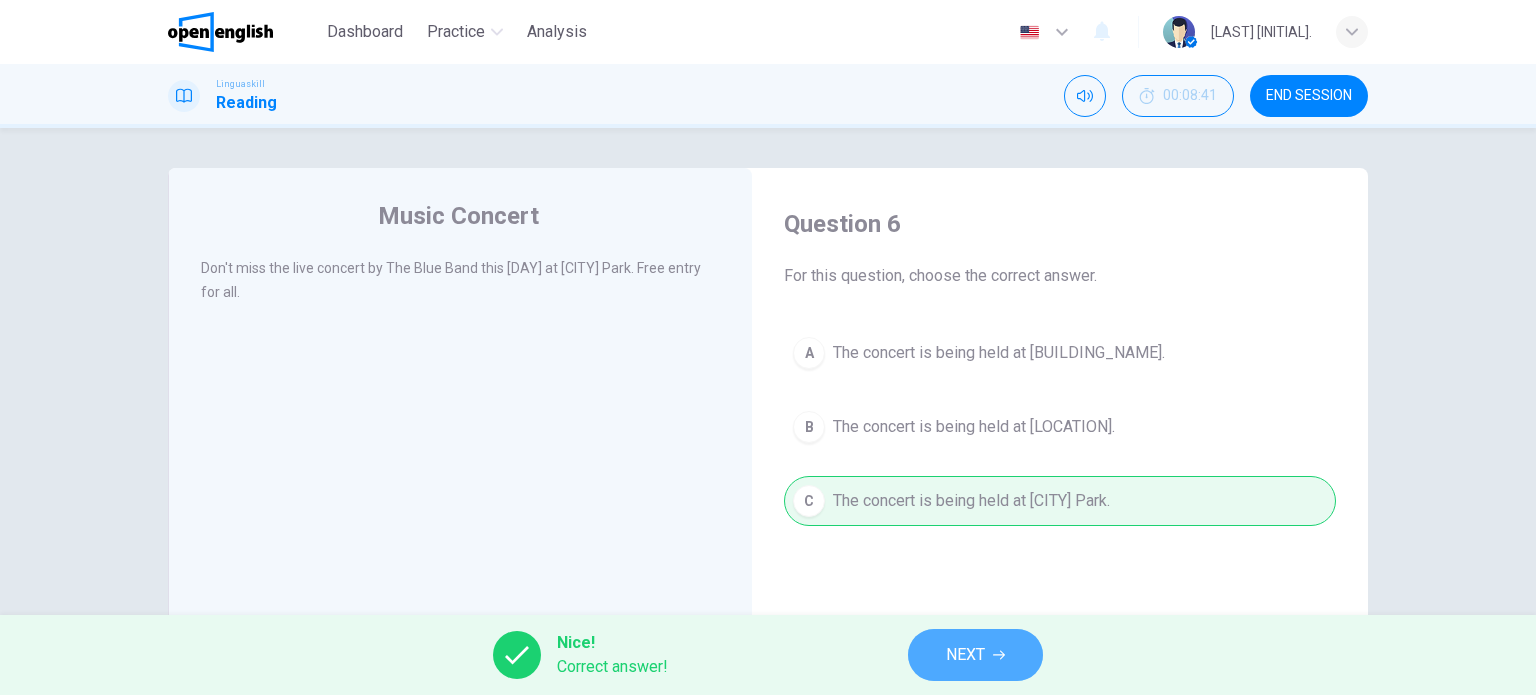click on "NEXT" at bounding box center [965, 655] 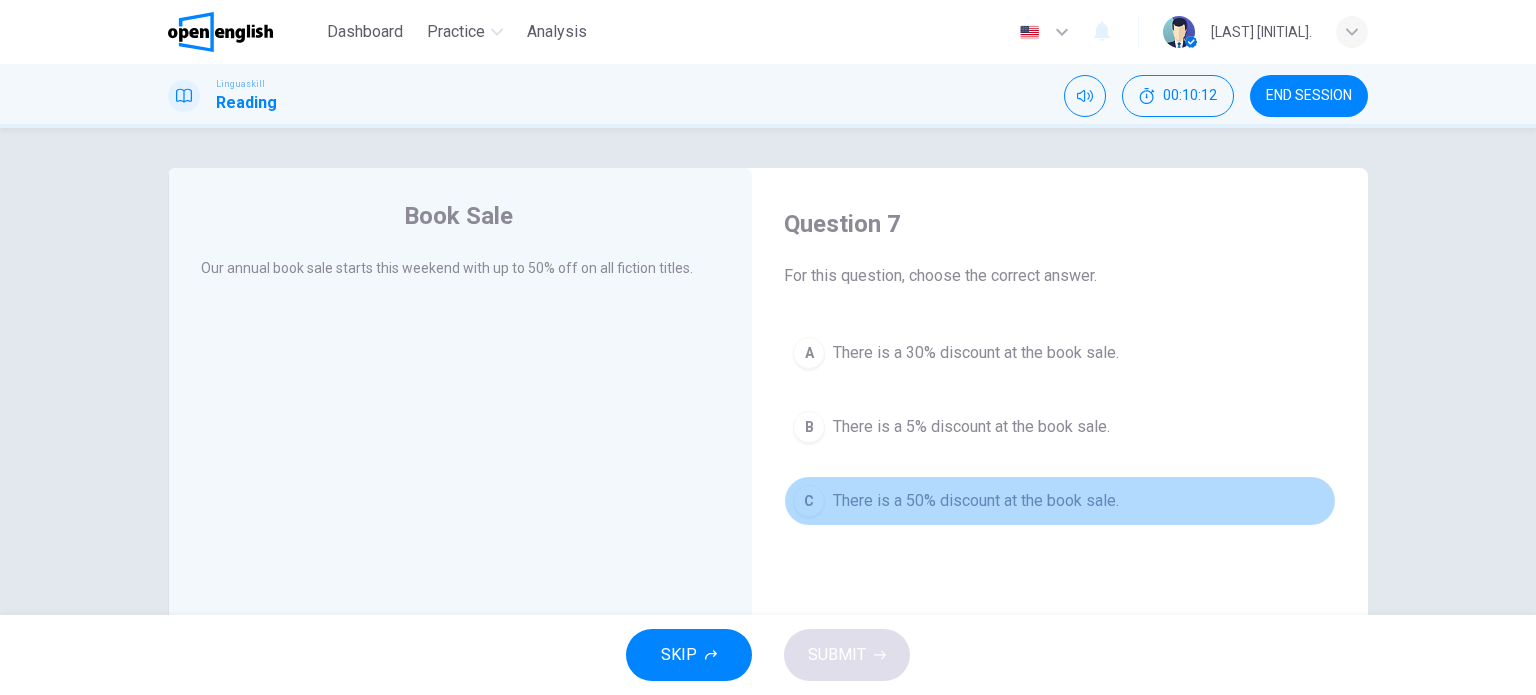 click on "There is a 50% discount at the book sale." at bounding box center [976, 501] 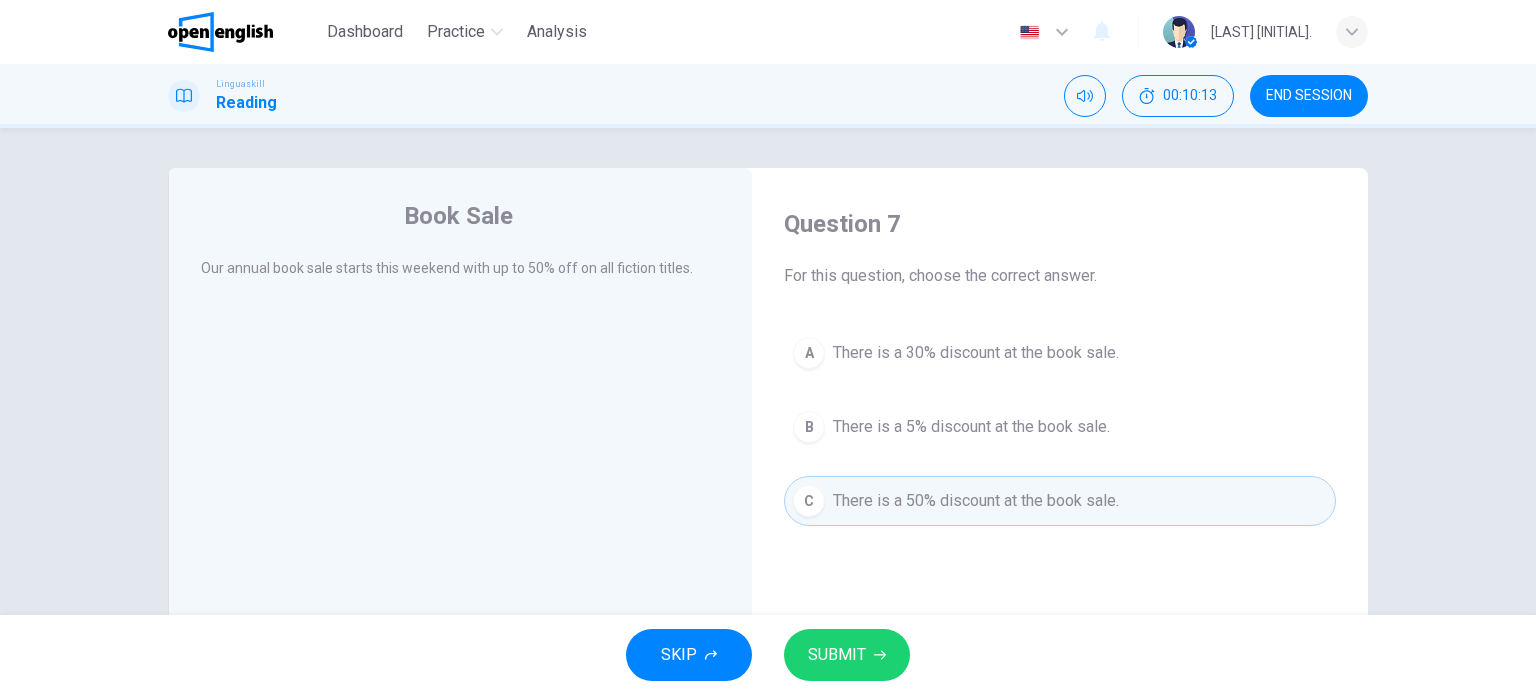 click on "SUBMIT" at bounding box center (837, 655) 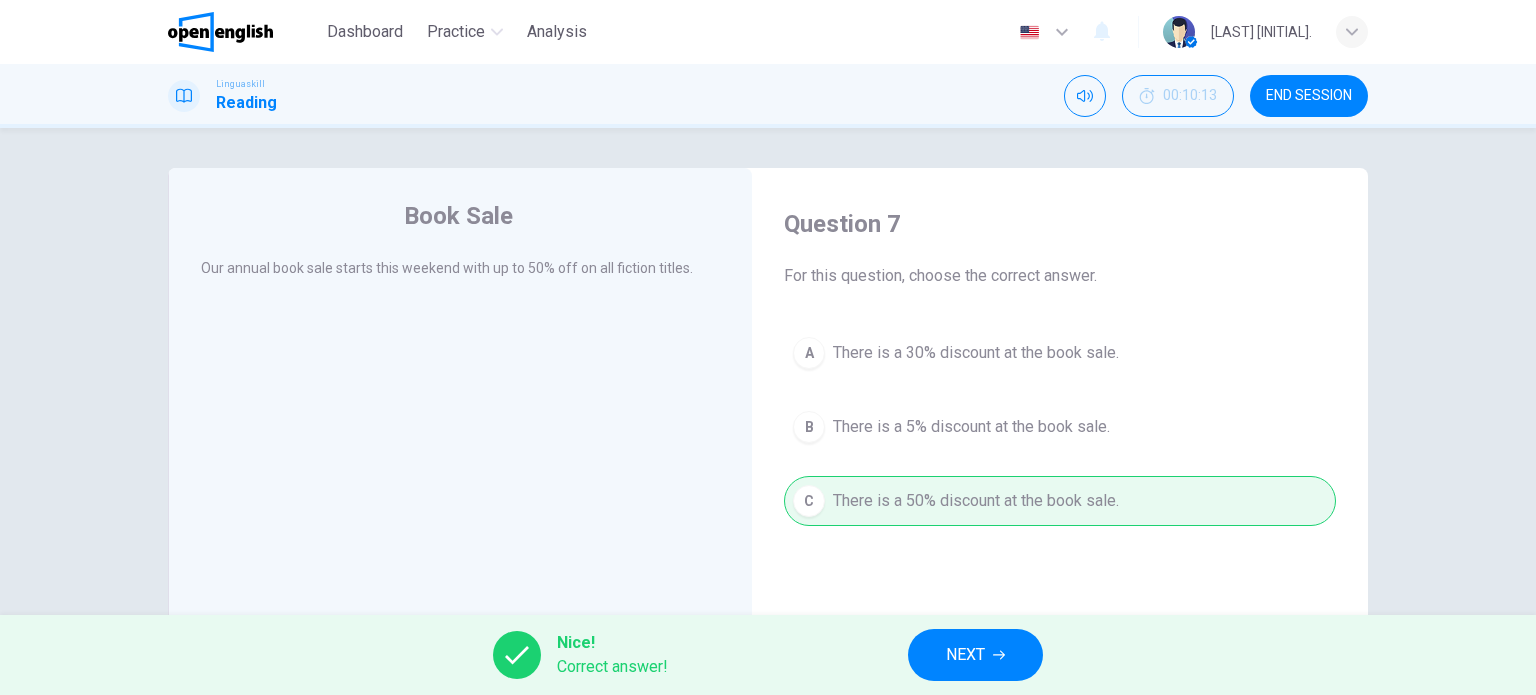 click on "NEXT" at bounding box center (975, 655) 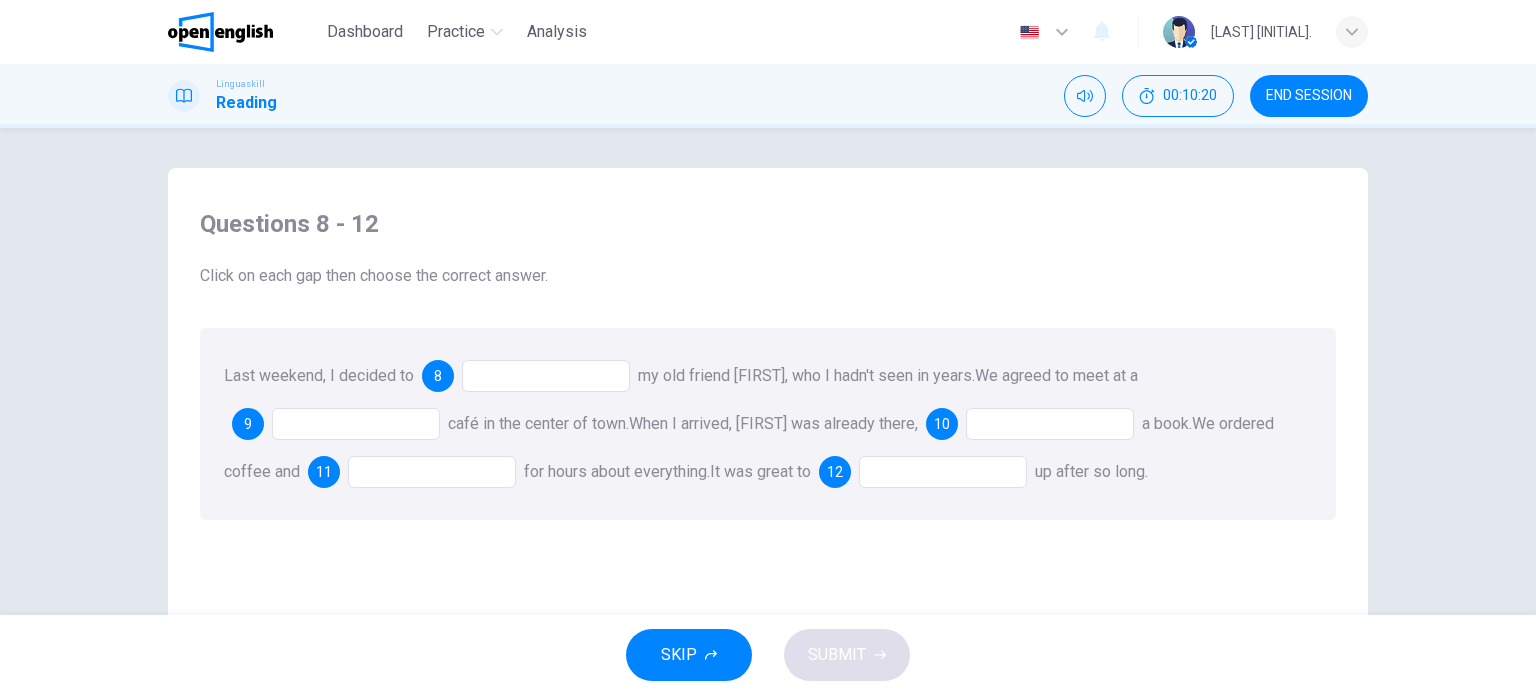 click at bounding box center (546, 376) 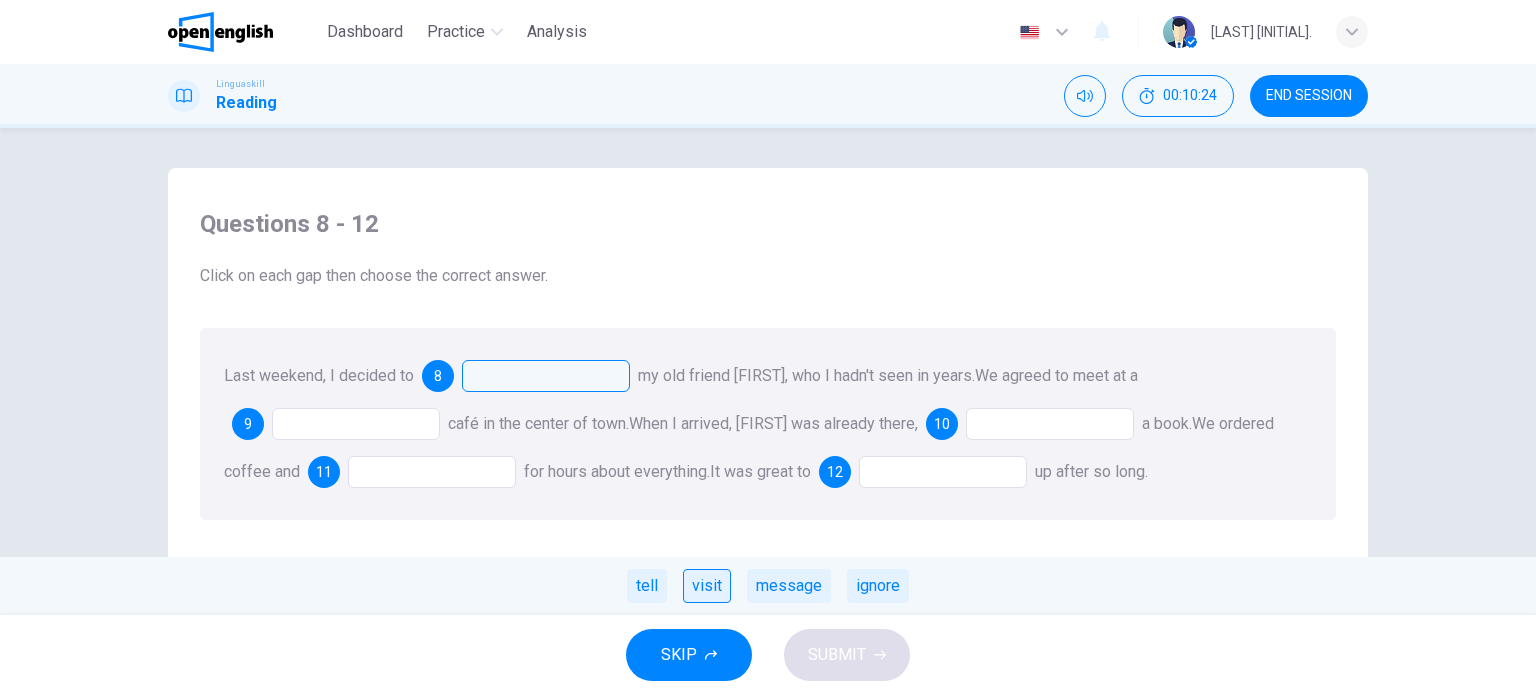 click on "visit" at bounding box center [707, 586] 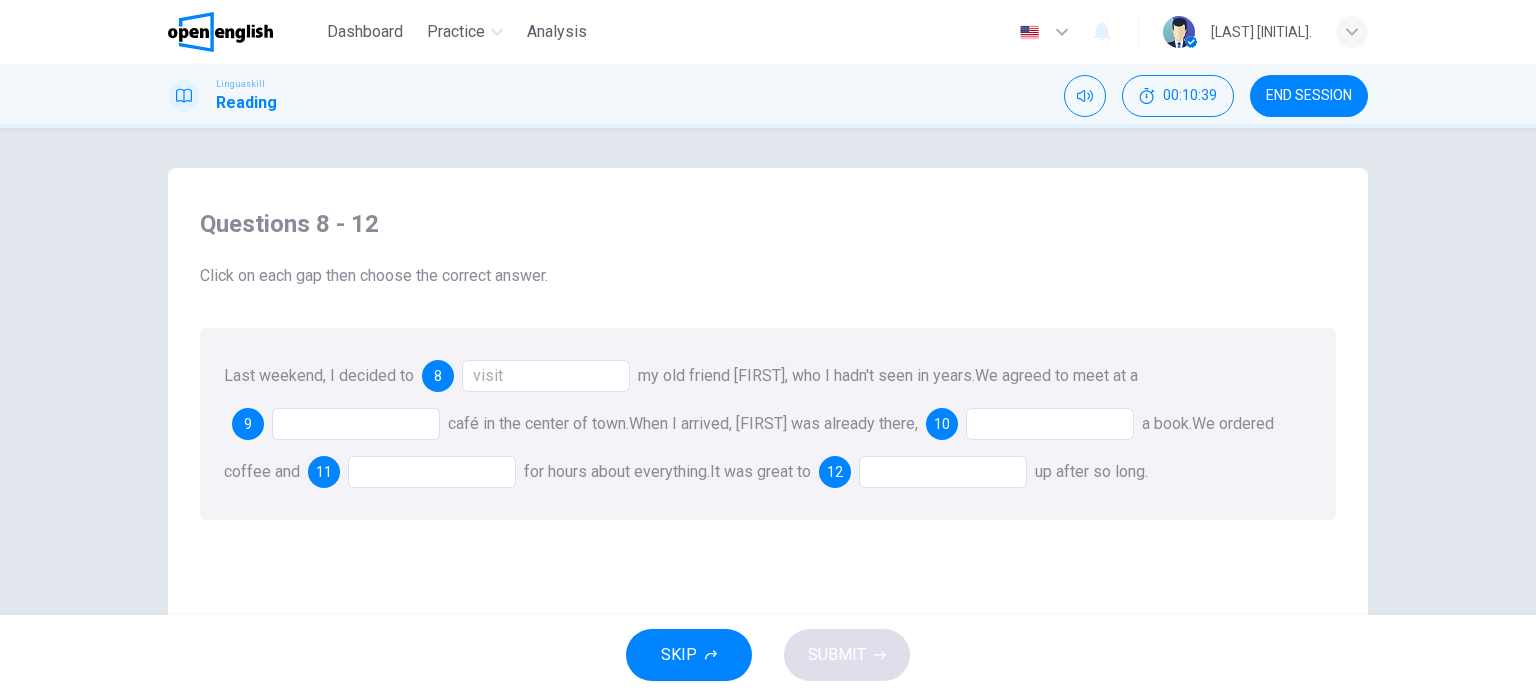 click at bounding box center [356, 424] 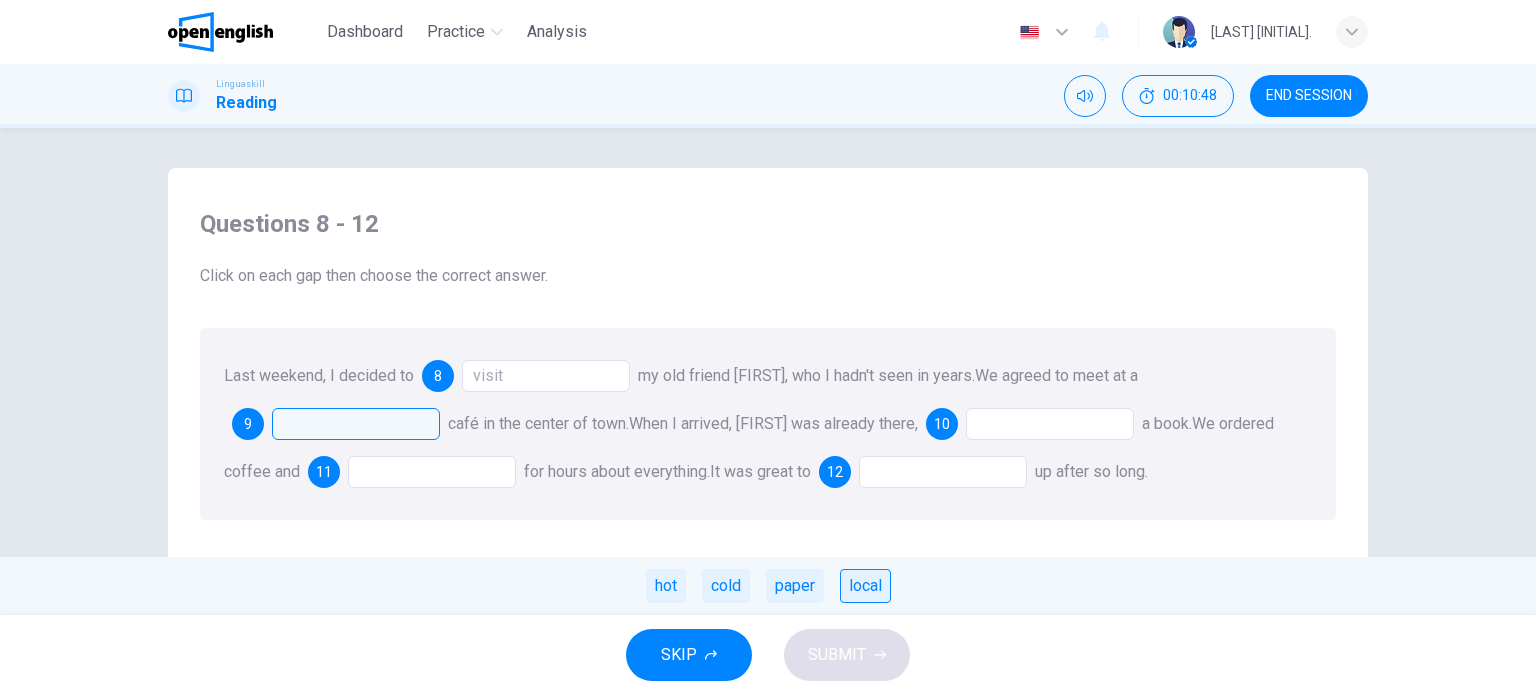 click on "local" at bounding box center [865, 586] 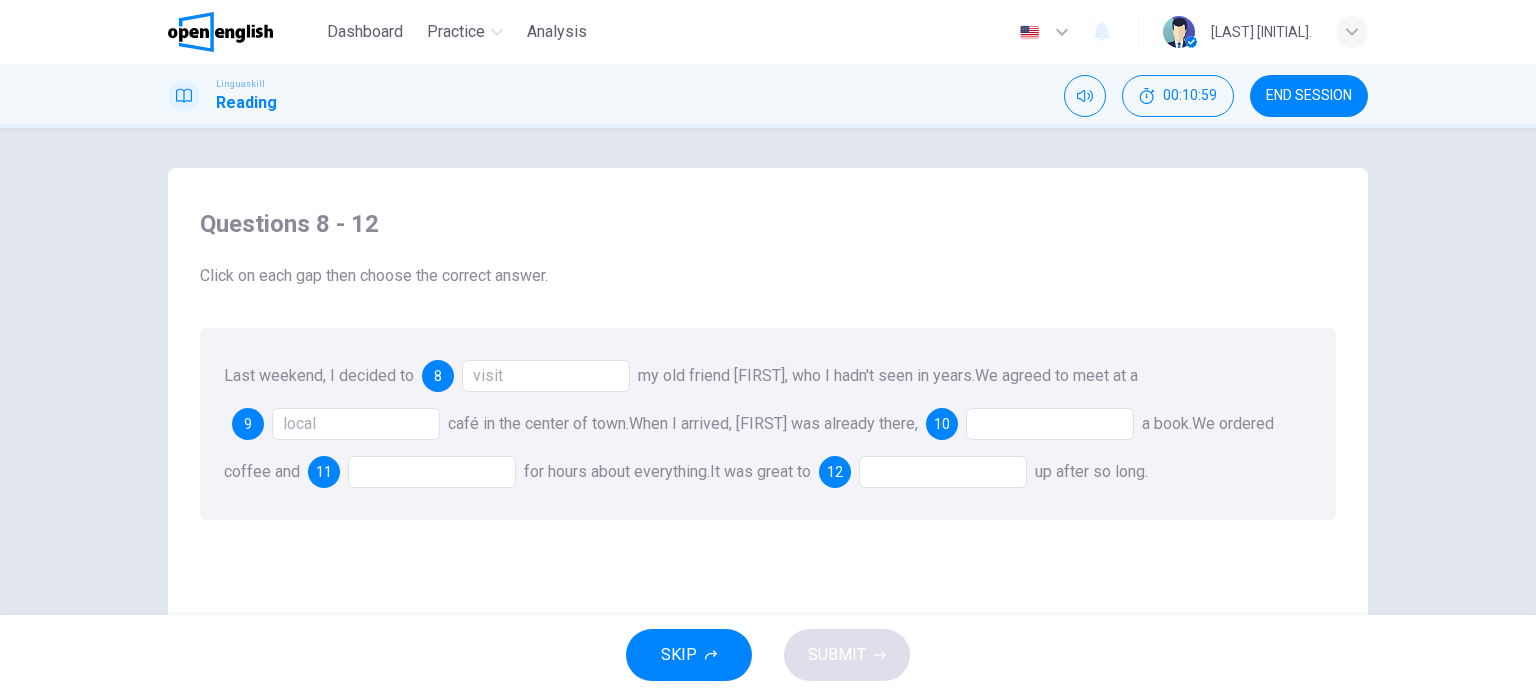 click at bounding box center (1050, 424) 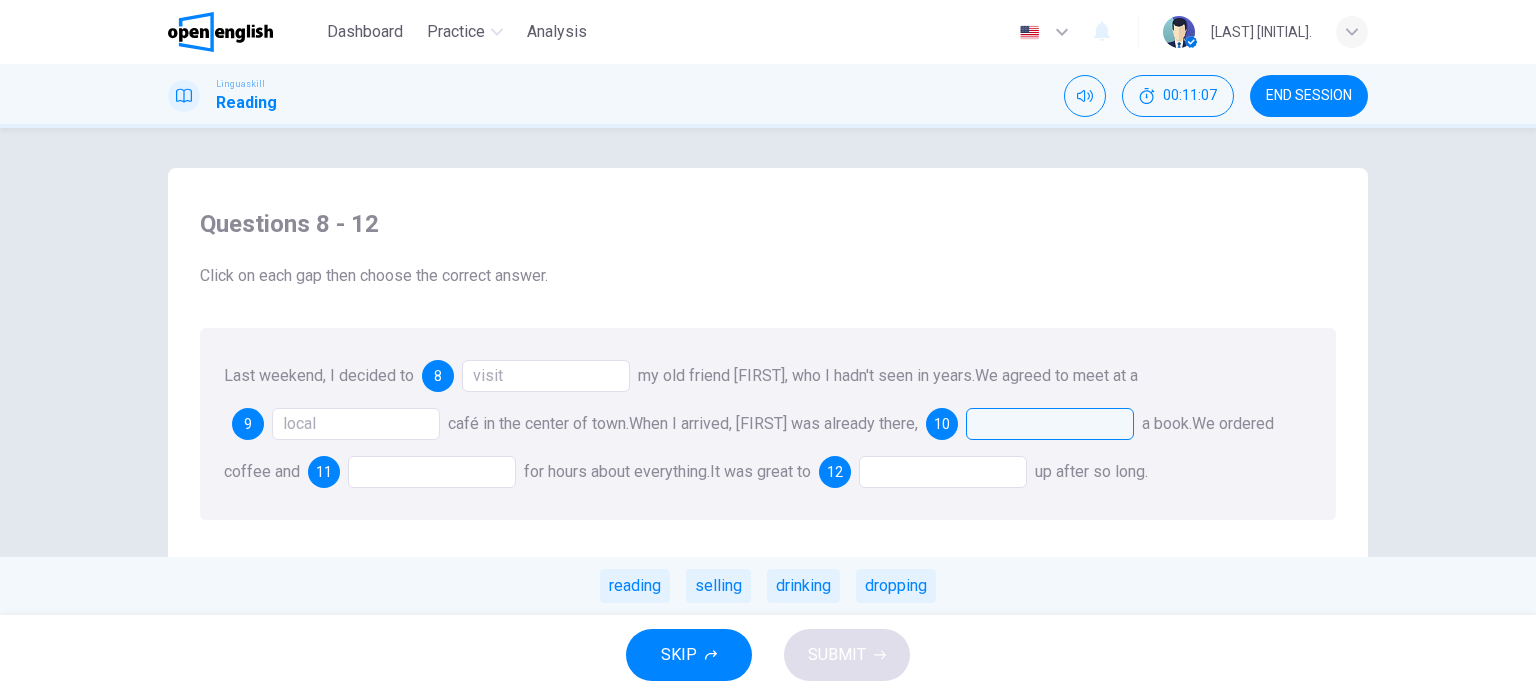 click on "reading" at bounding box center [635, 586] 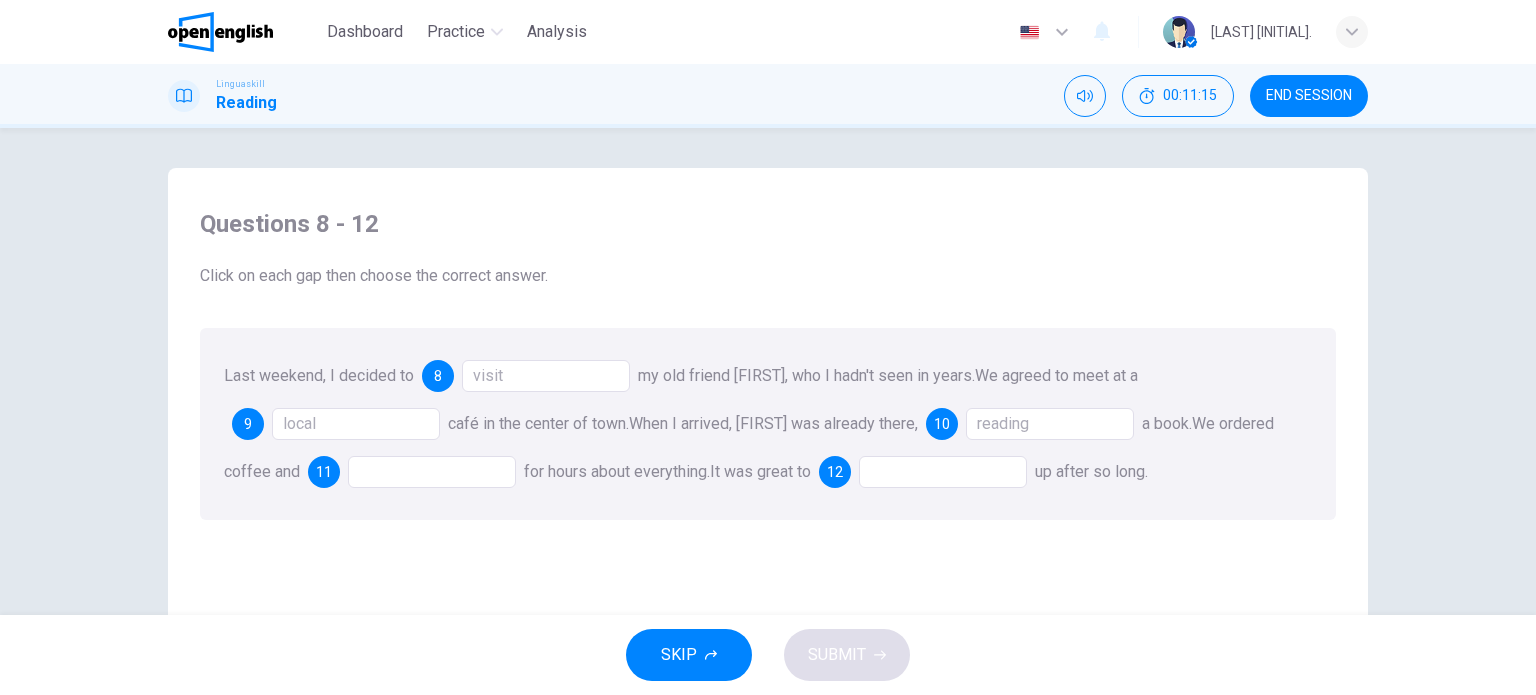 click at bounding box center [432, 472] 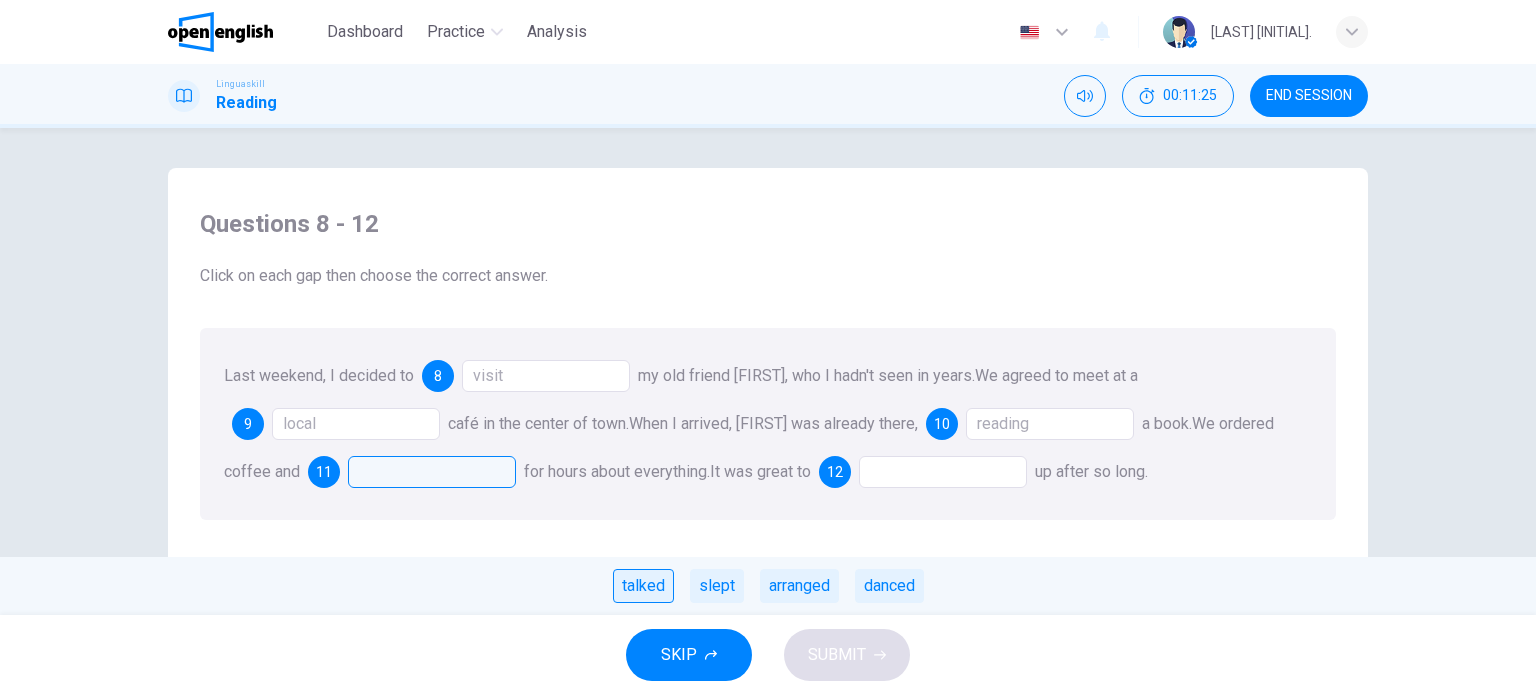 click on "talked" at bounding box center (643, 586) 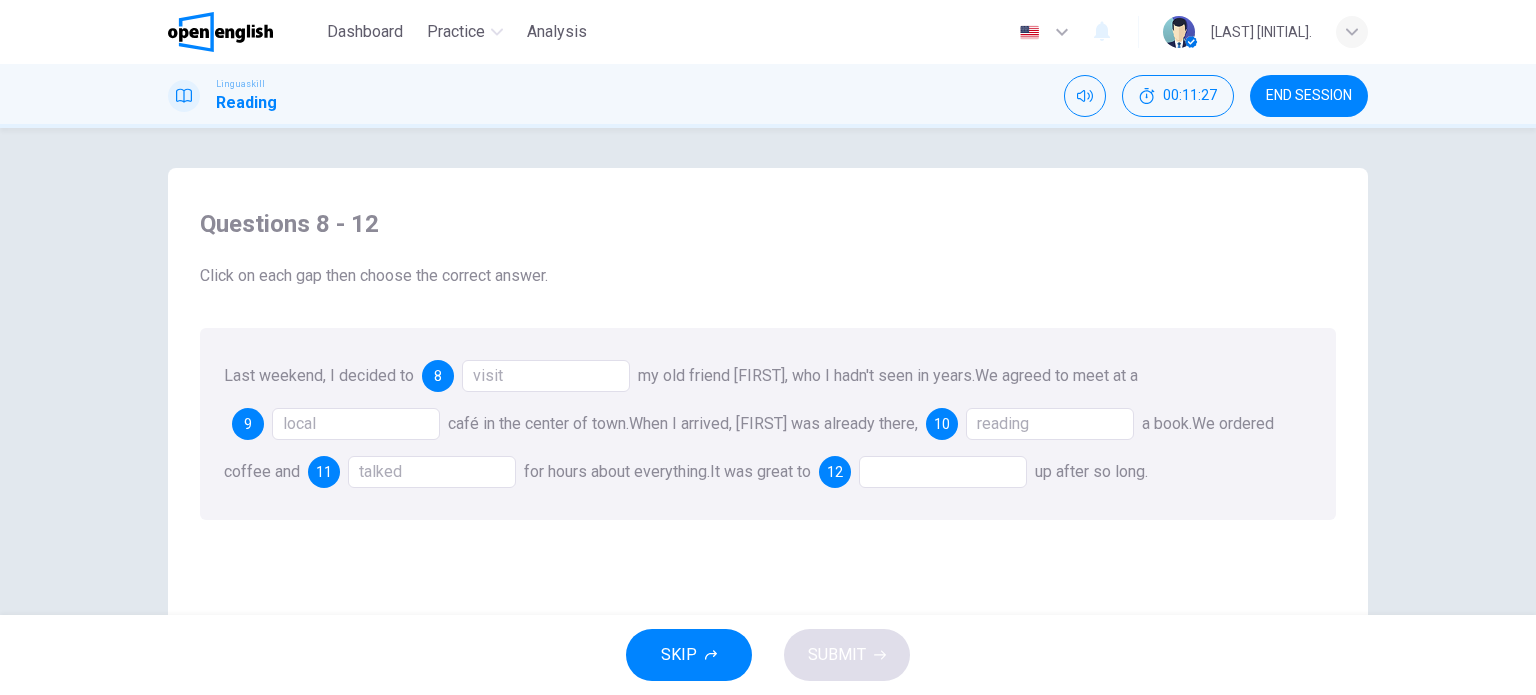 click at bounding box center (943, 472) 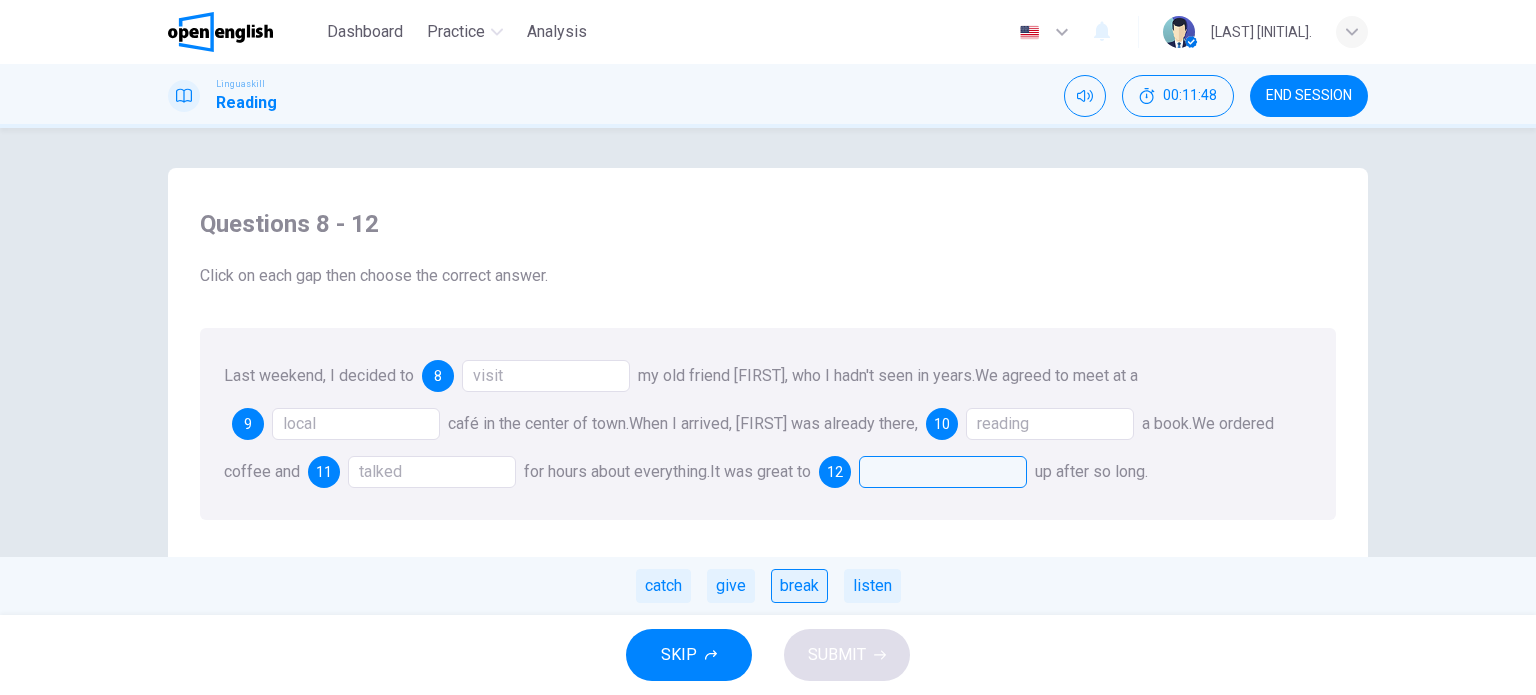 click on "break" at bounding box center (799, 586) 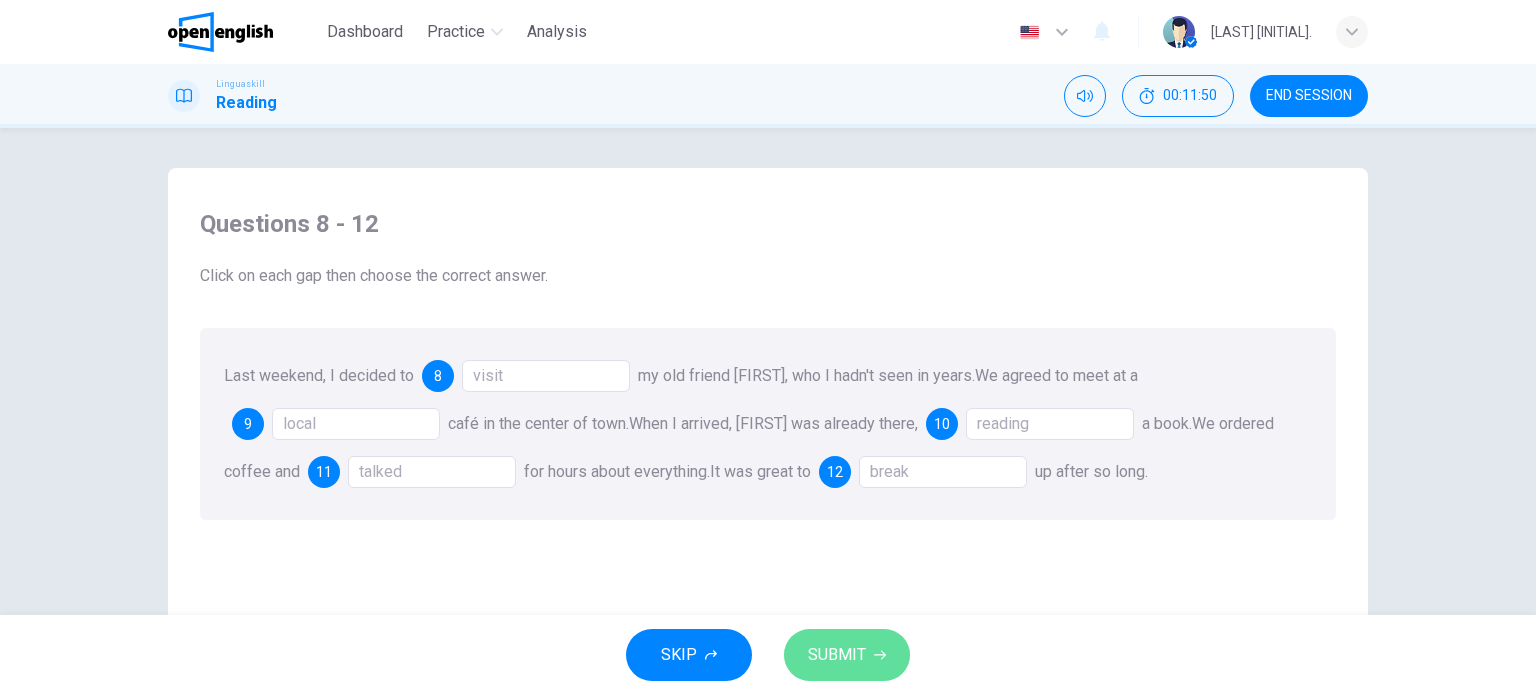 click on "SUBMIT" at bounding box center [837, 655] 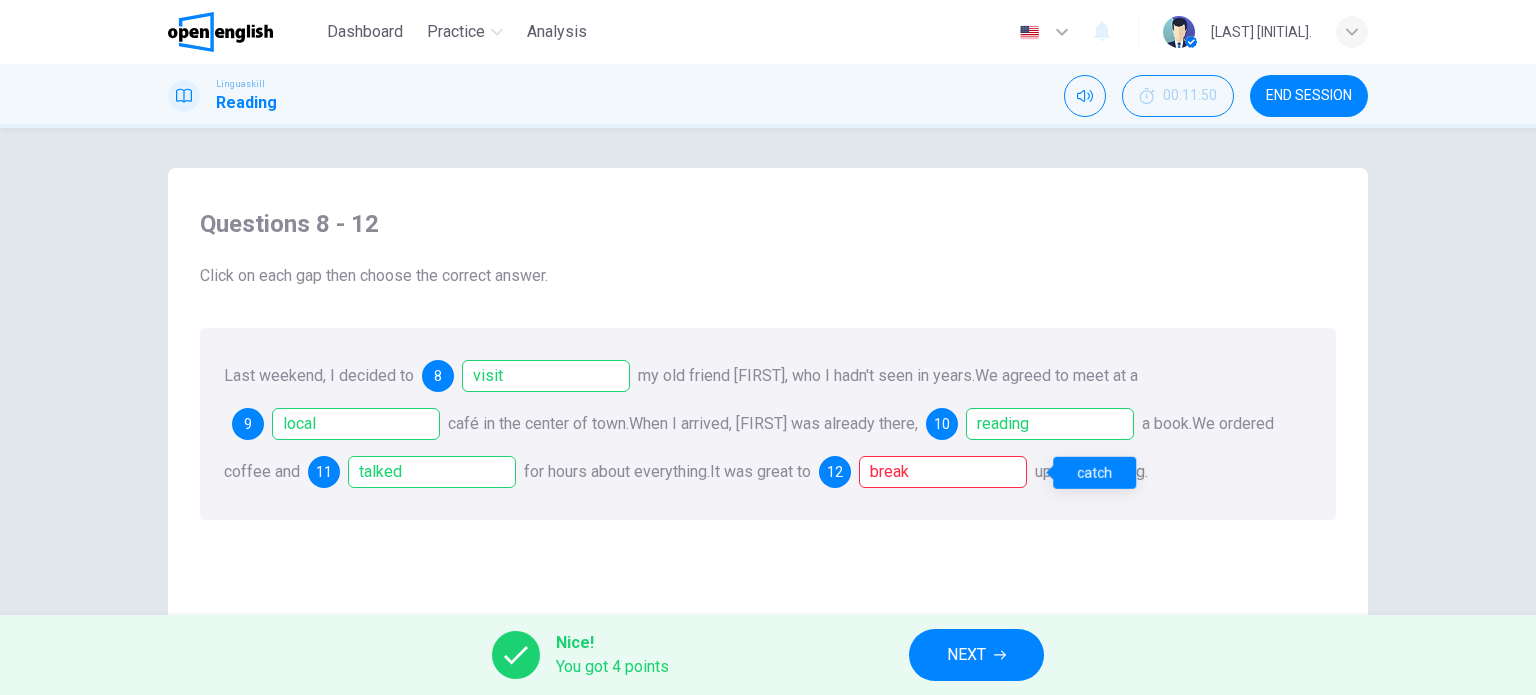 click on "break" at bounding box center (943, 472) 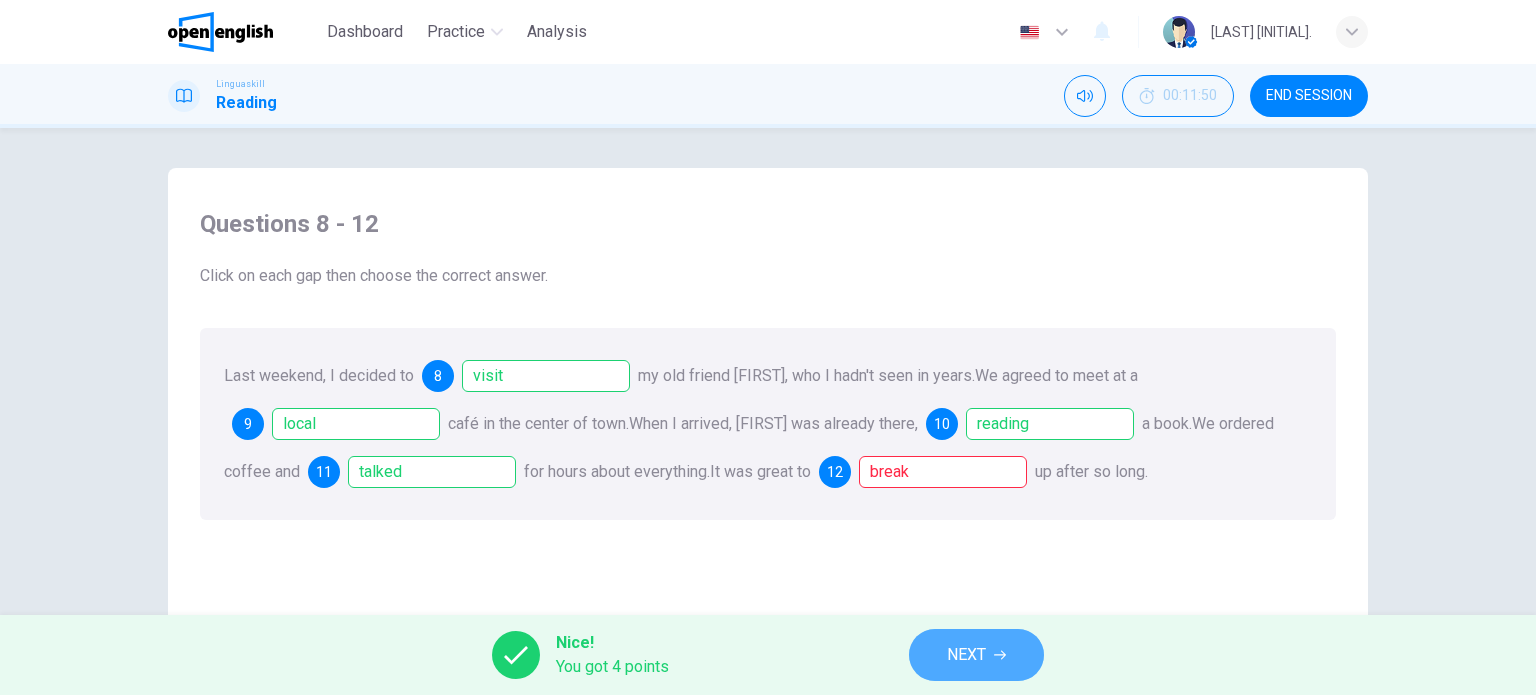 click on "NEXT" at bounding box center (966, 655) 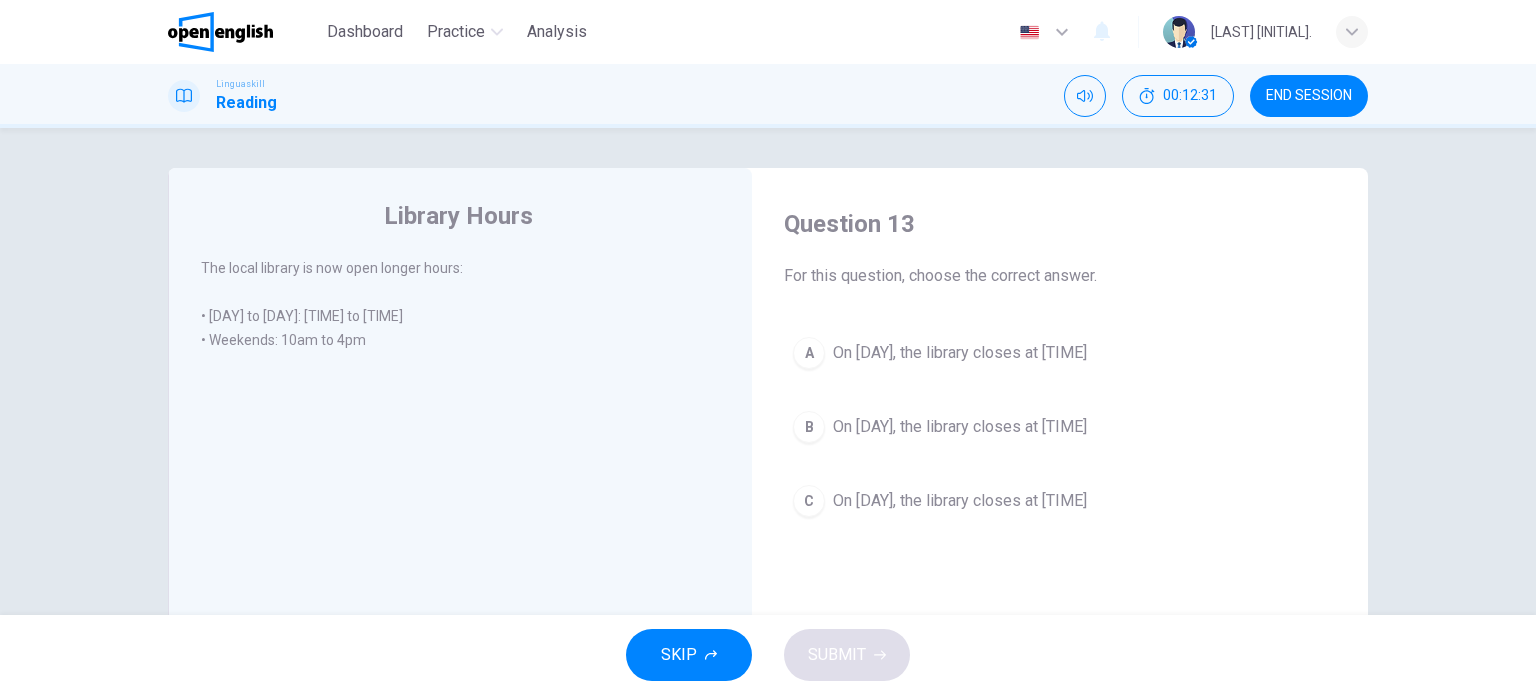 click on "On [DAY], the library closes at [TIME]" at bounding box center (960, 353) 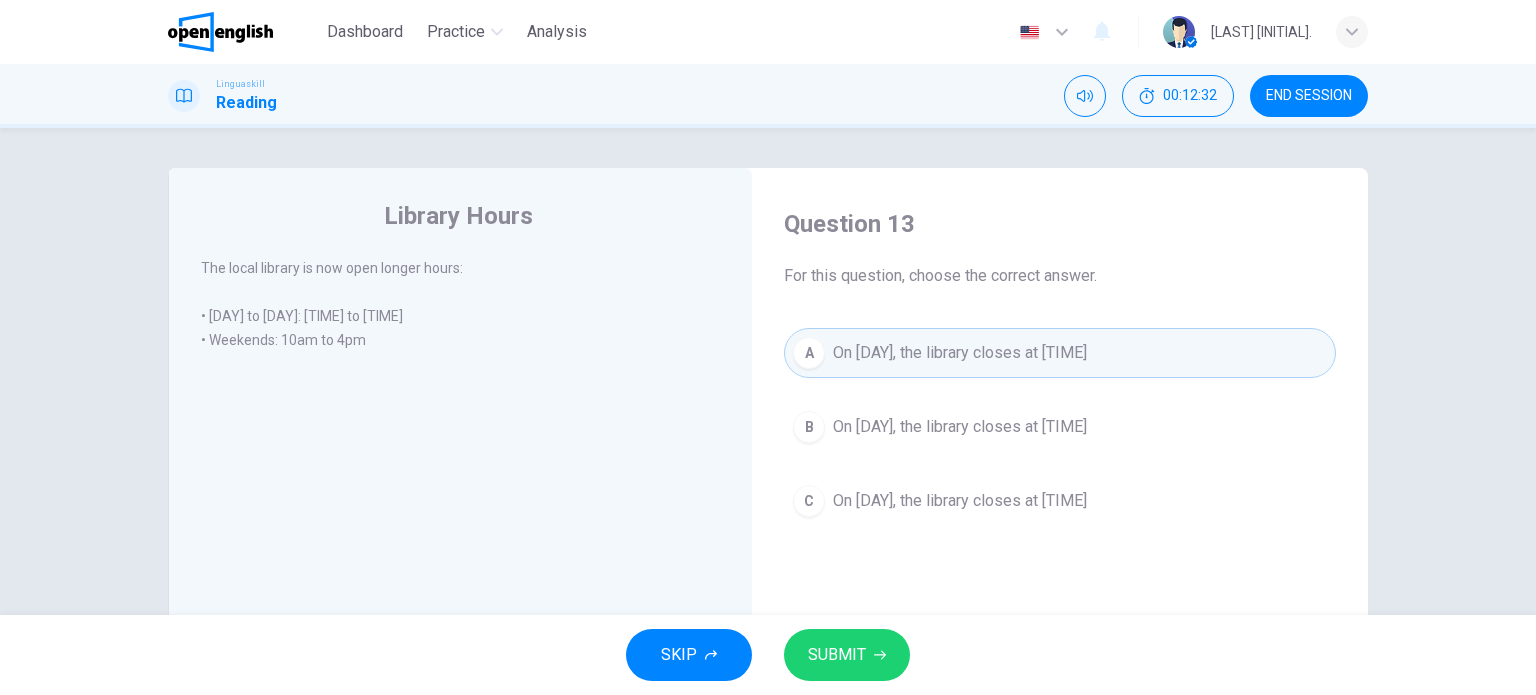click on "SUBMIT" at bounding box center [837, 655] 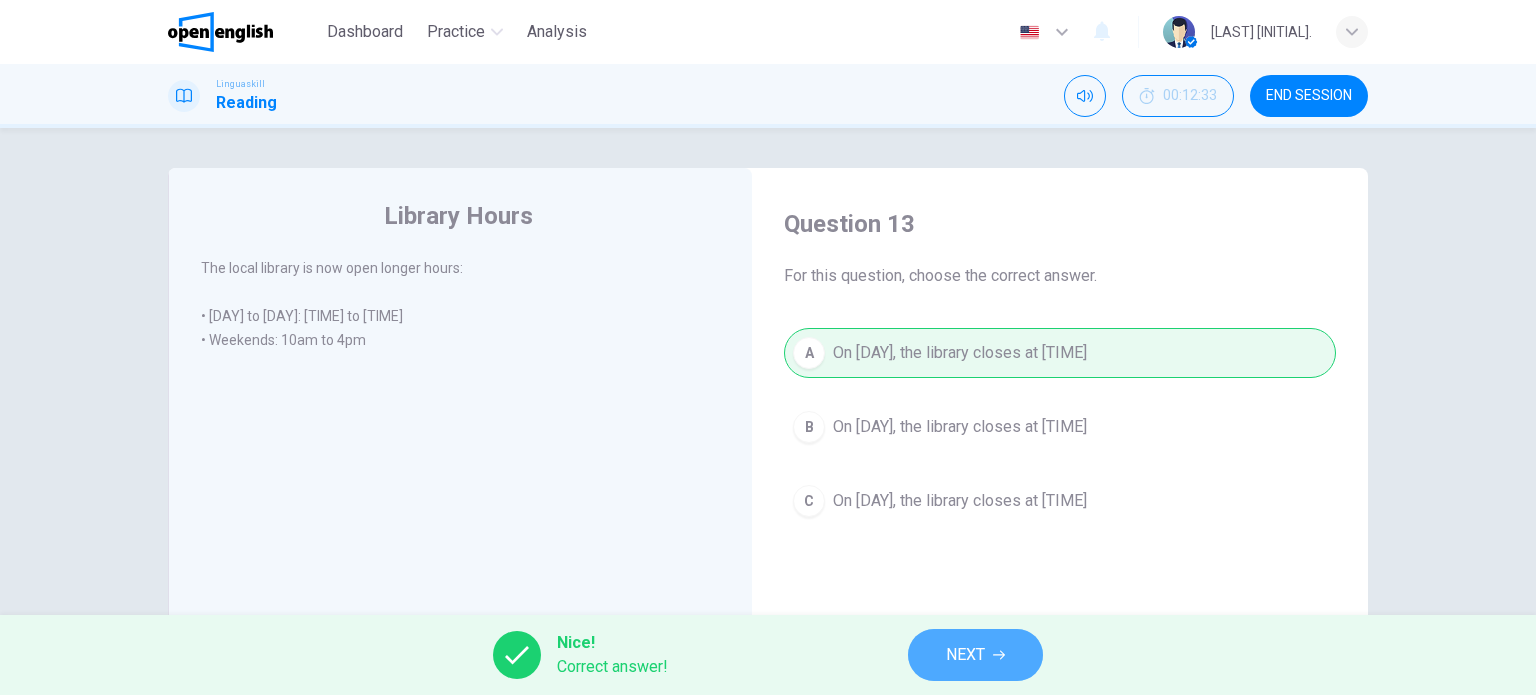 click on "NEXT" at bounding box center (965, 655) 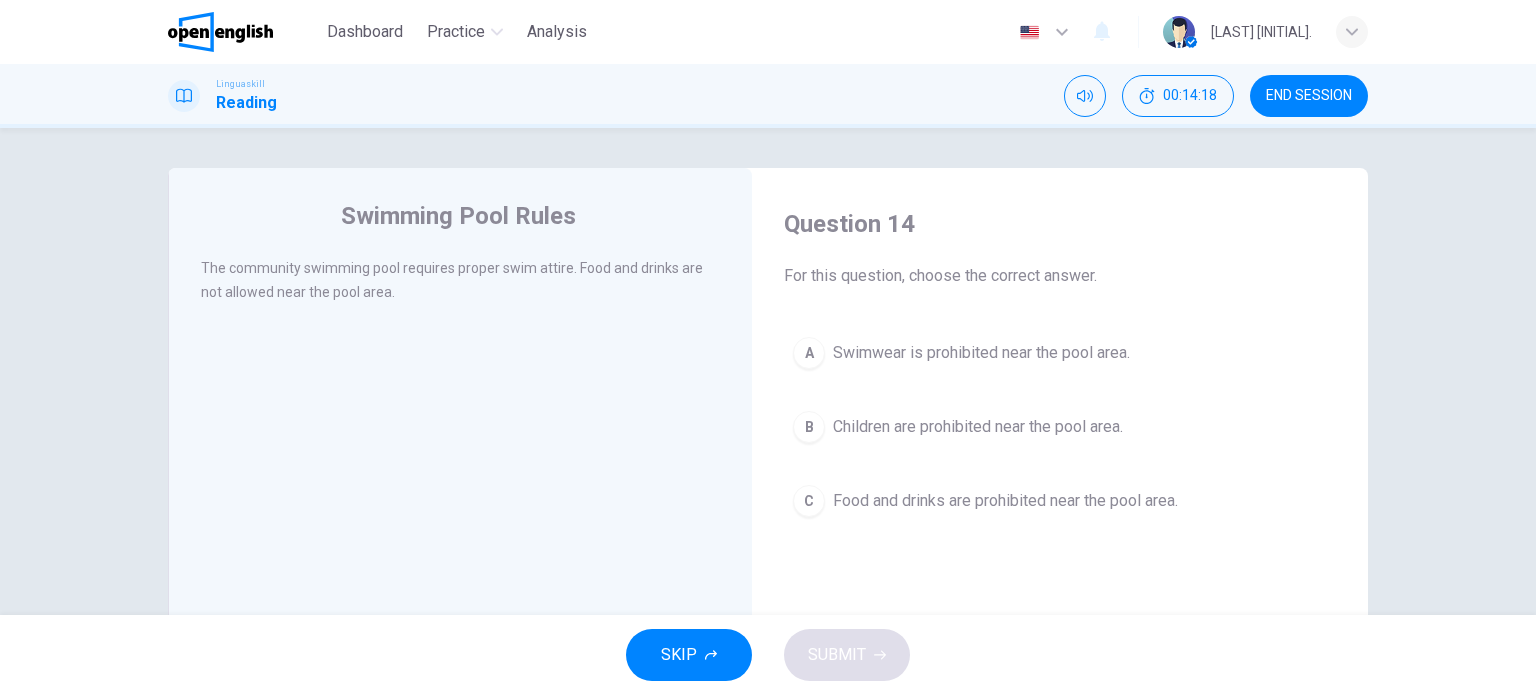click on "Food and drinks are prohibited near the pool area." at bounding box center [1005, 501] 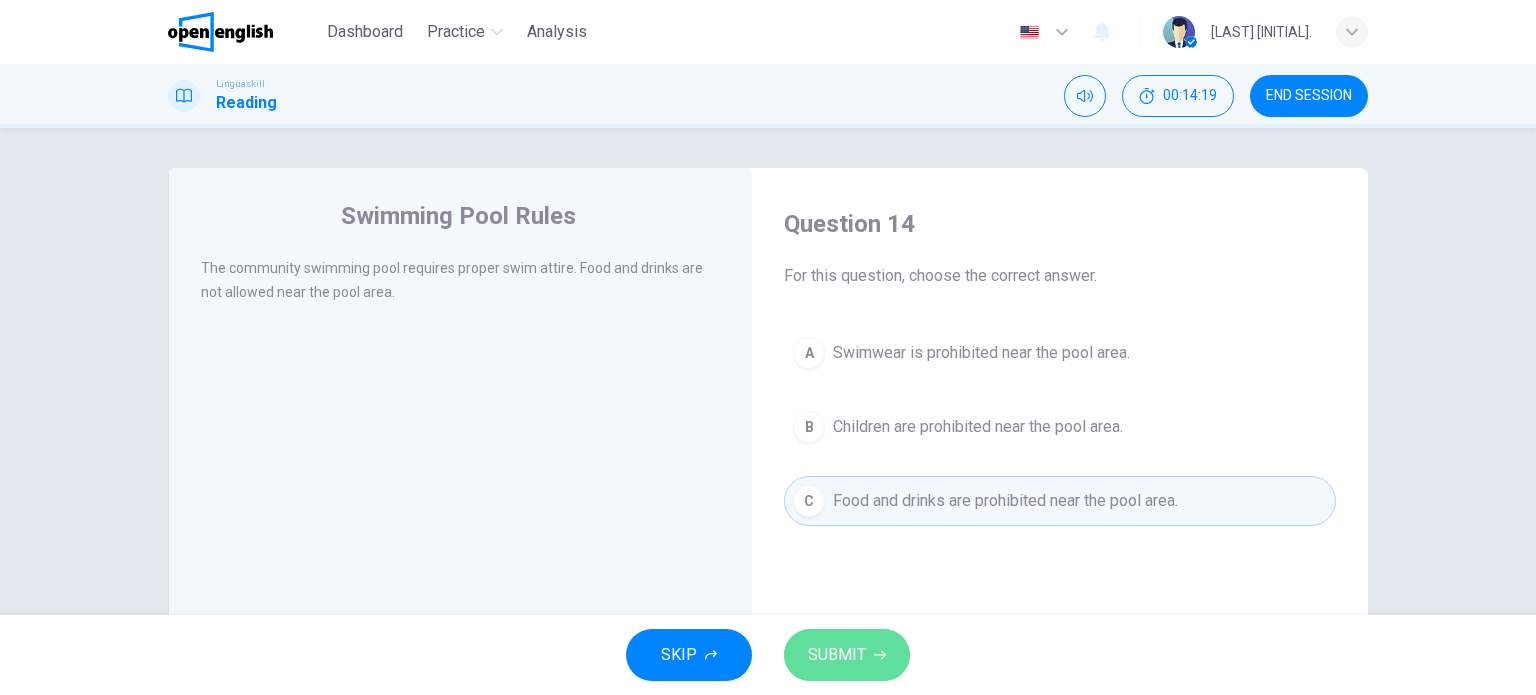 click on "SUBMIT" at bounding box center (837, 655) 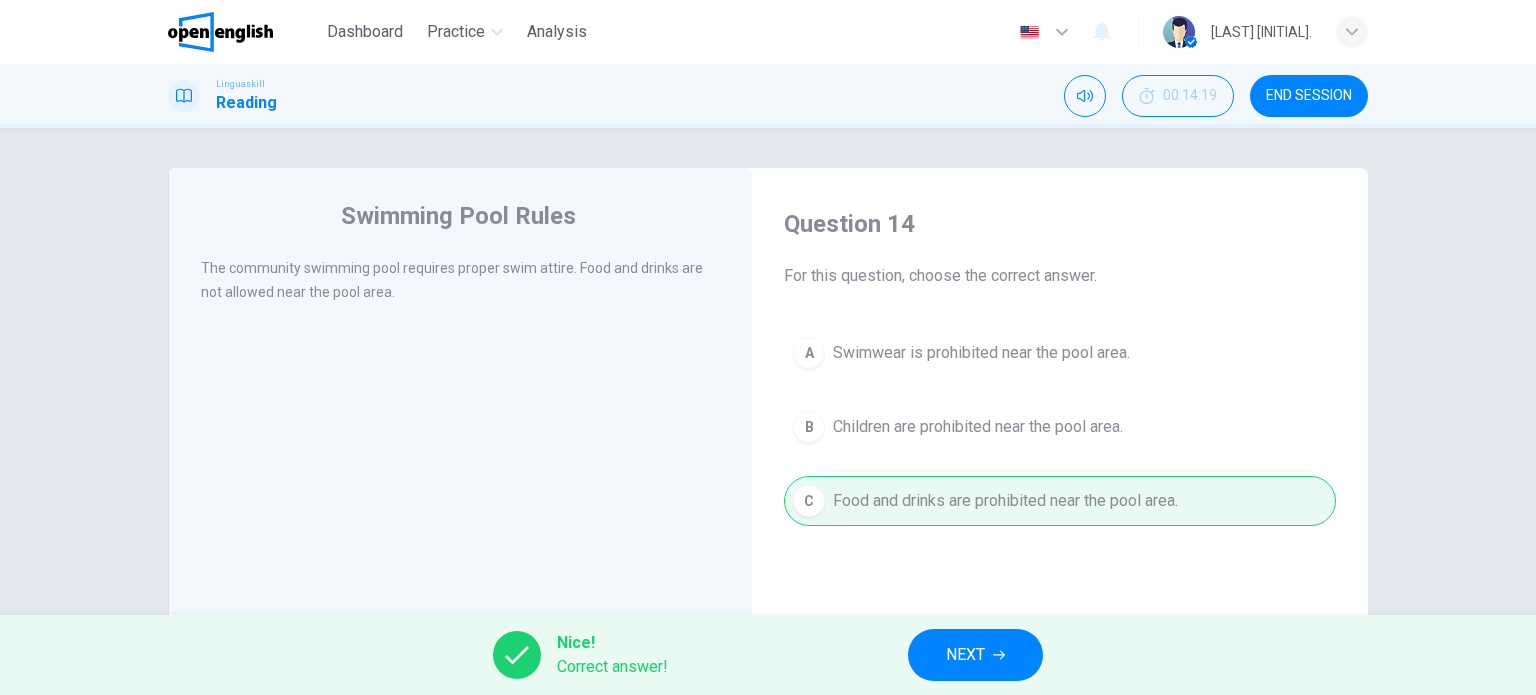 click on "NEXT" at bounding box center [975, 655] 